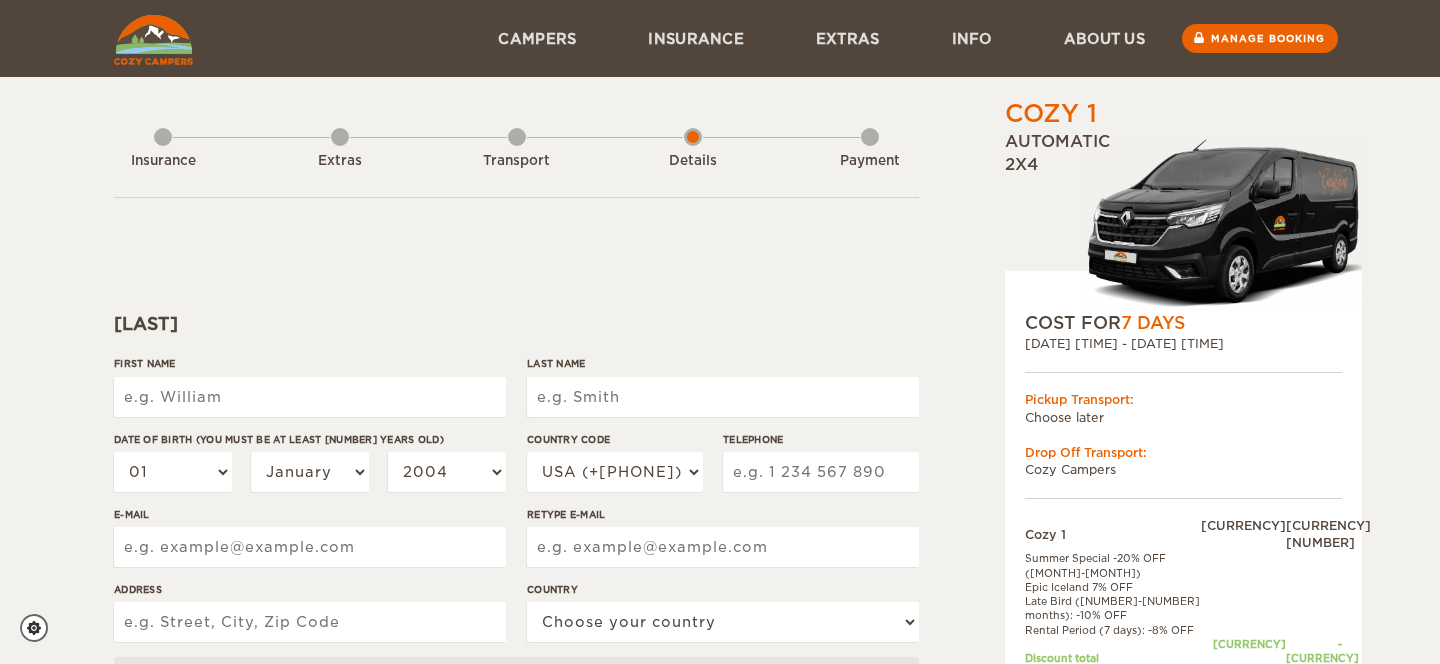 scroll, scrollTop: 0, scrollLeft: 0, axis: both 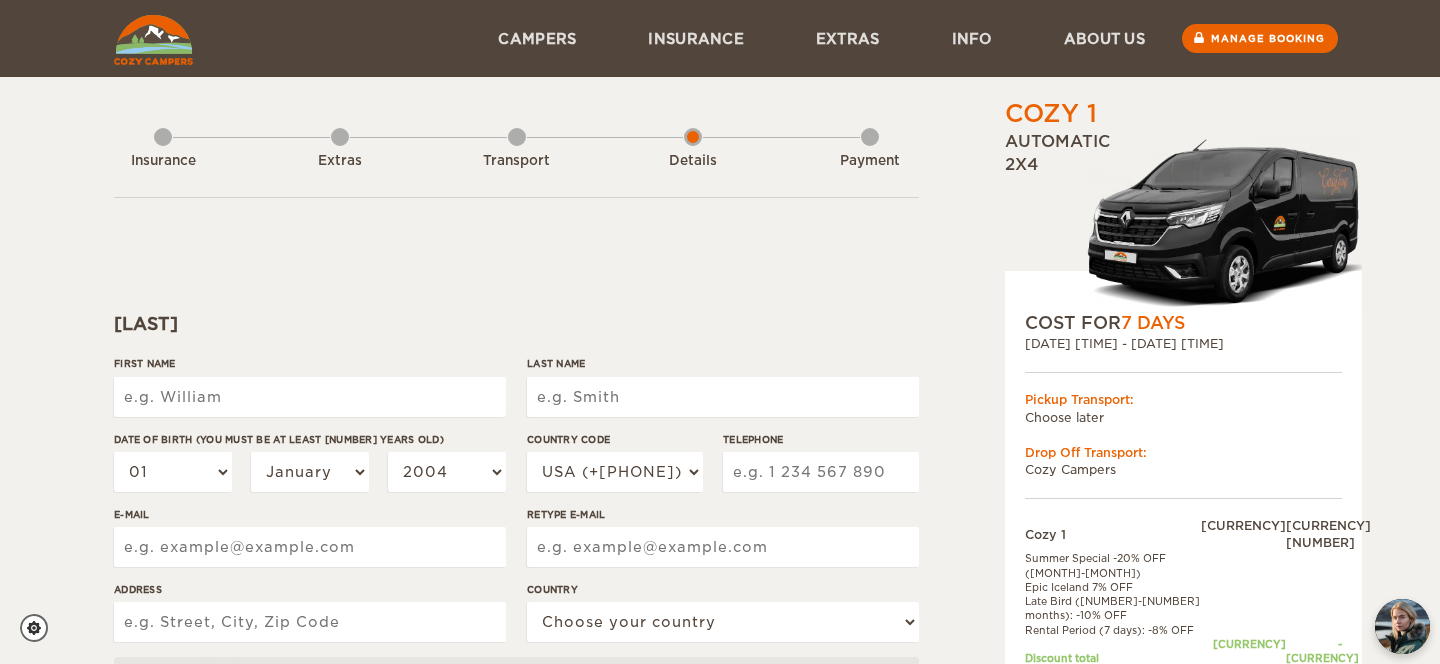 click on "First Name" at bounding box center [310, 397] 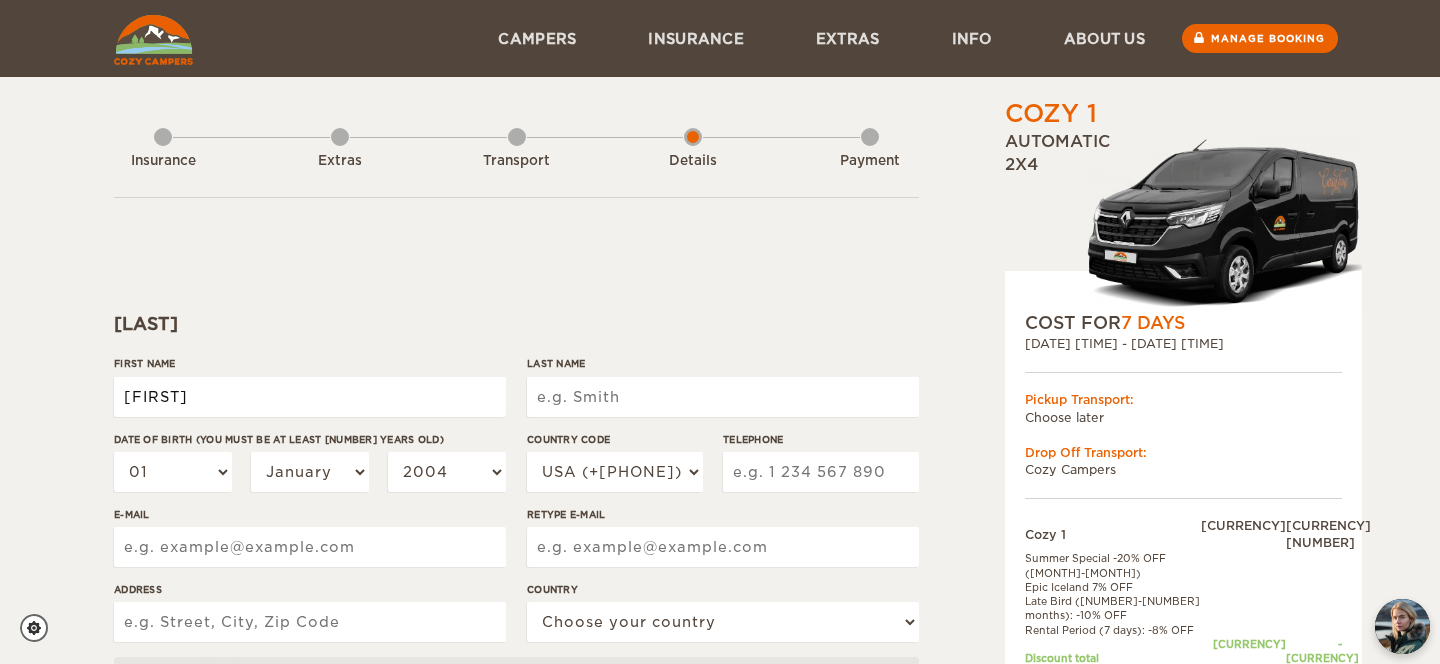 type on "[FIRST]" 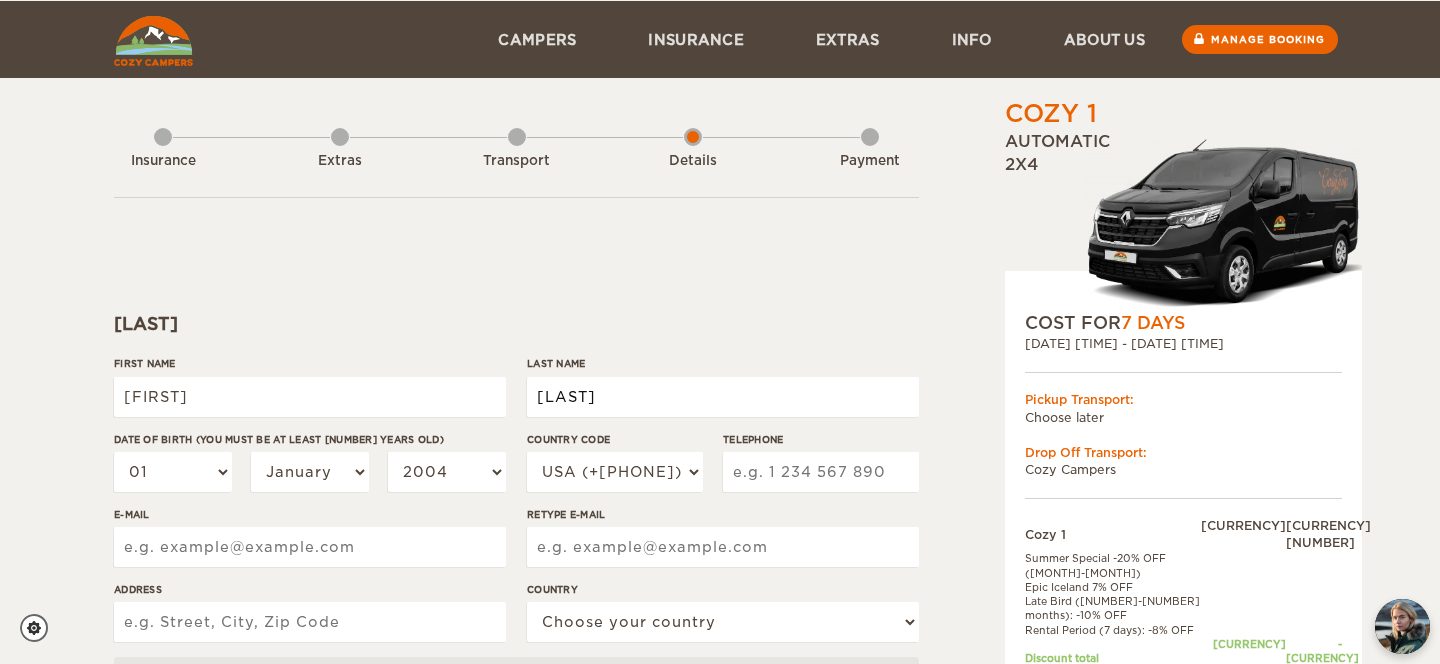 scroll, scrollTop: 89, scrollLeft: 0, axis: vertical 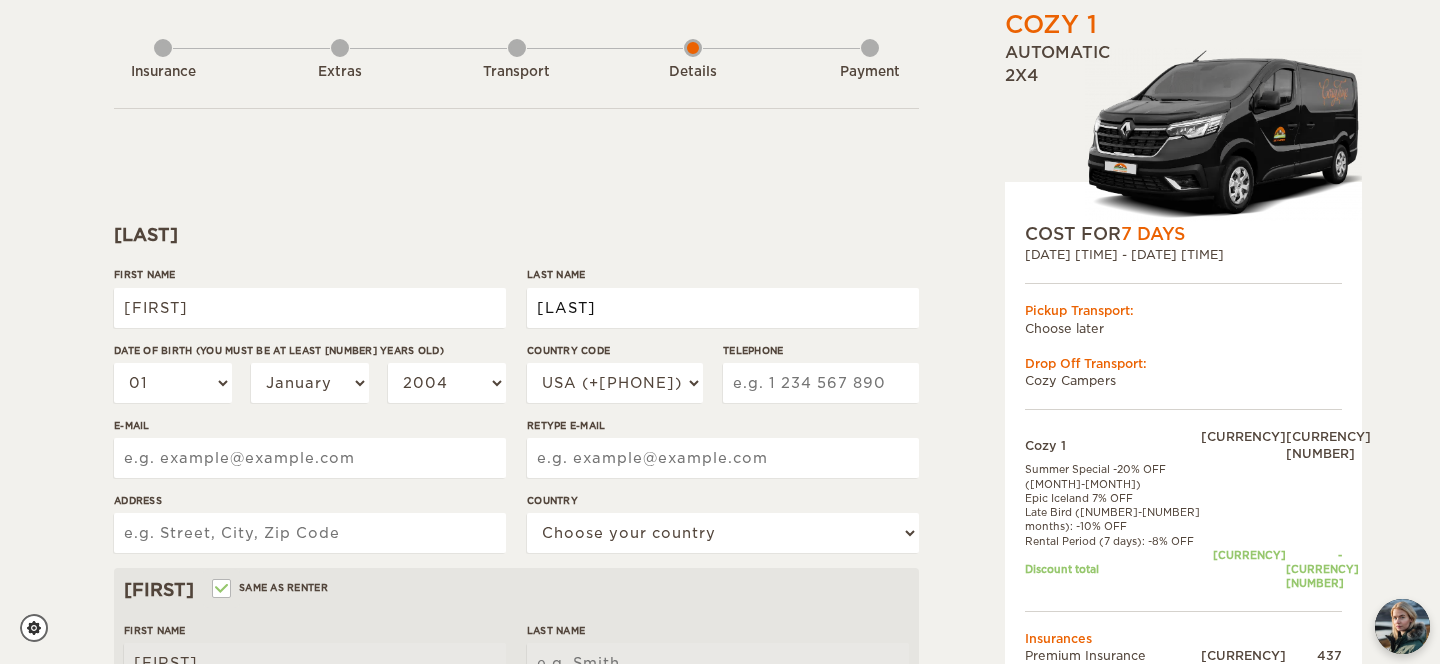 type on "[LAST]" 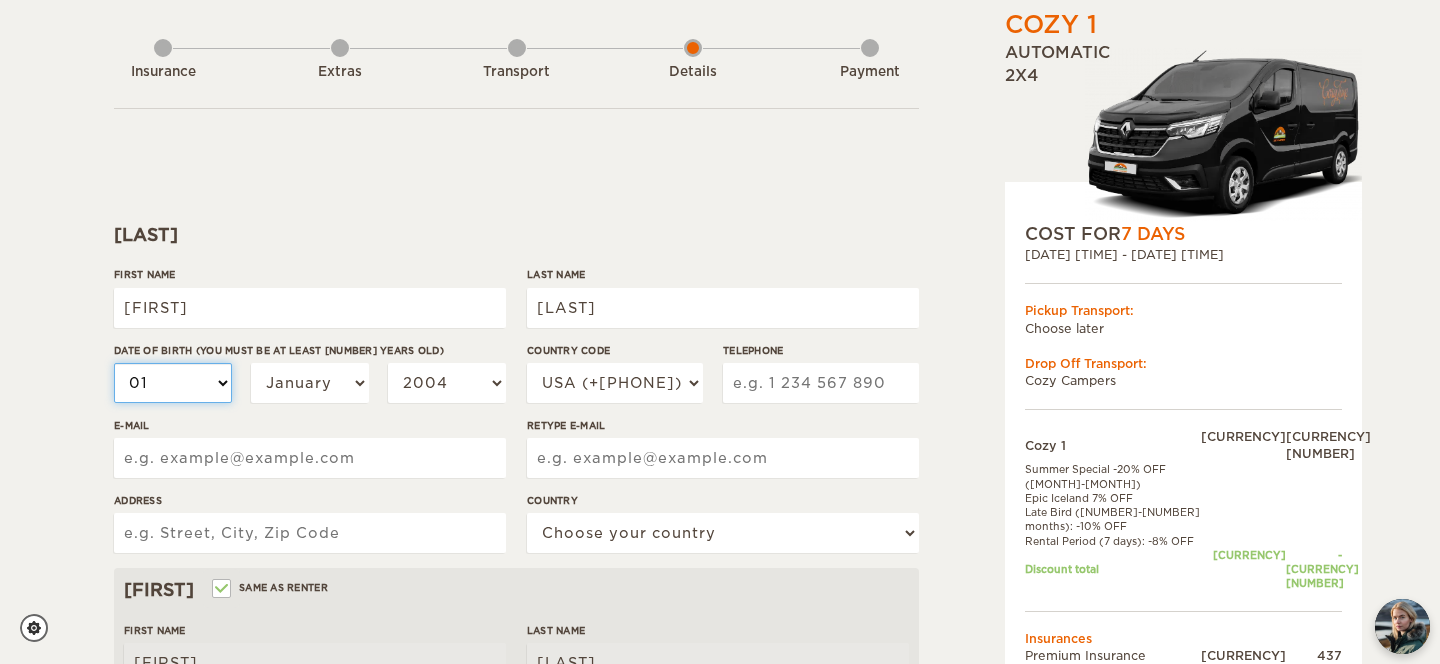 click on "[DAY]" at bounding box center [173, 383] 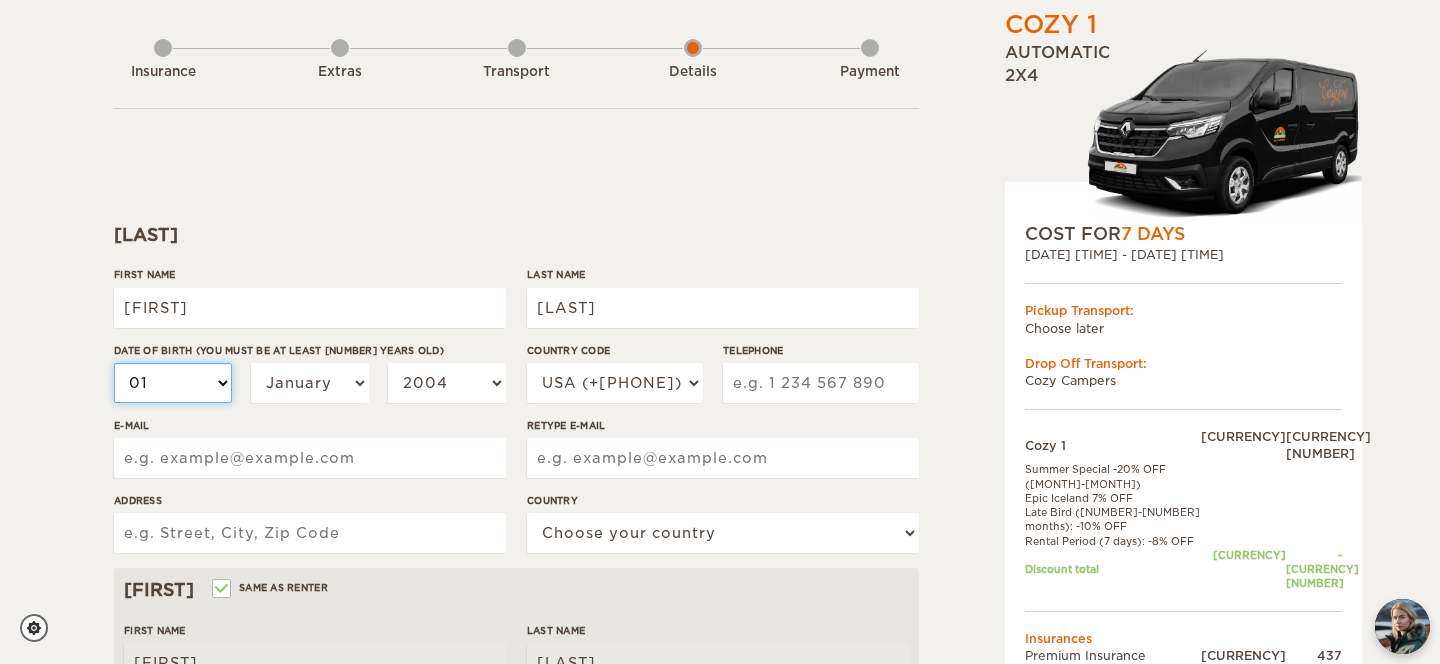 select on "11" 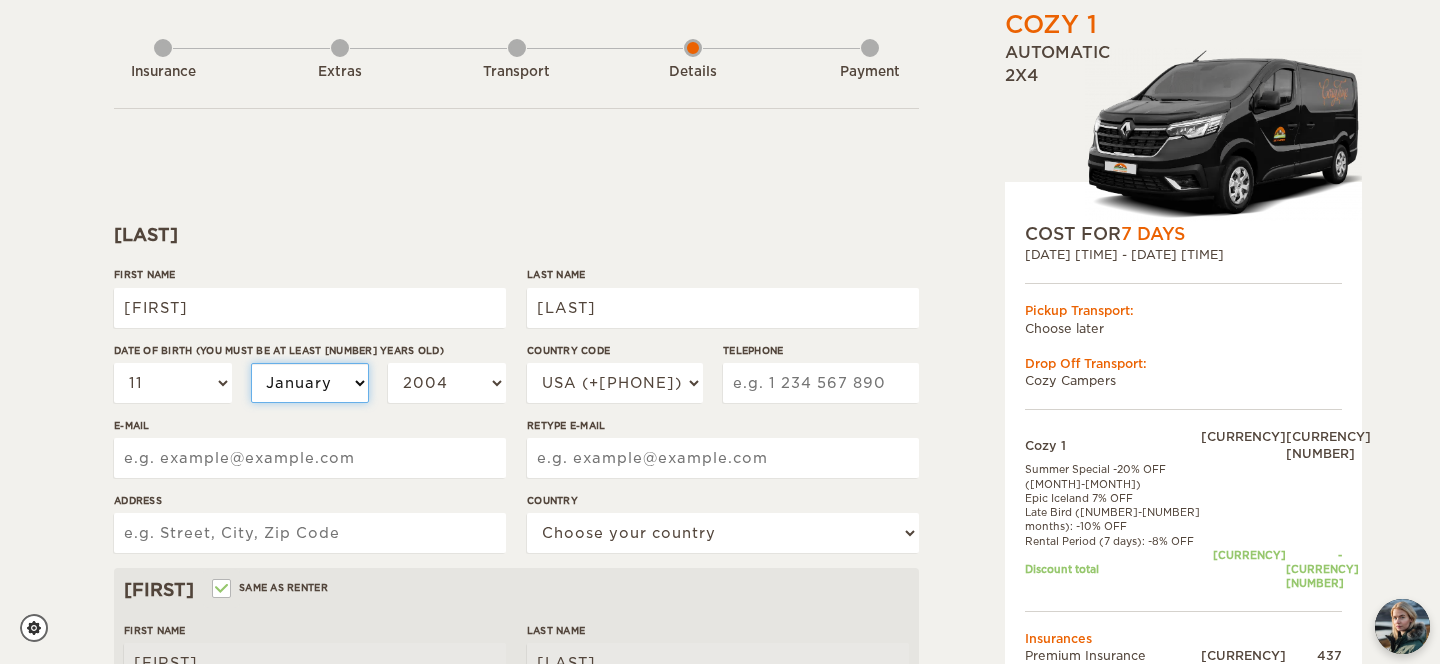 click on "[MONTH]
[MONTH]
[MONTH]
[MONTH]
[MONTH]
[MONTH]
[MONTH]
[MONTH]
[MONTH]
[MONTH]
[MONTH]
[MONTH]" at bounding box center (310, 383) 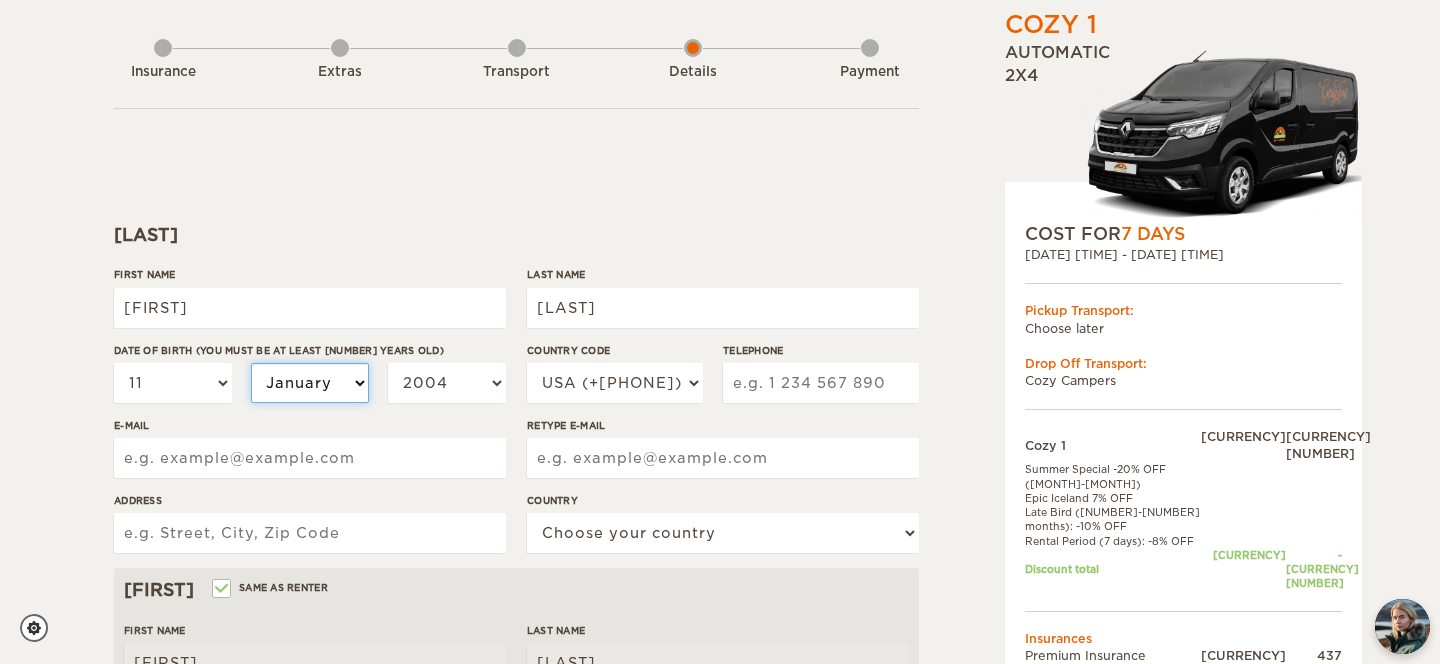 select on "07" 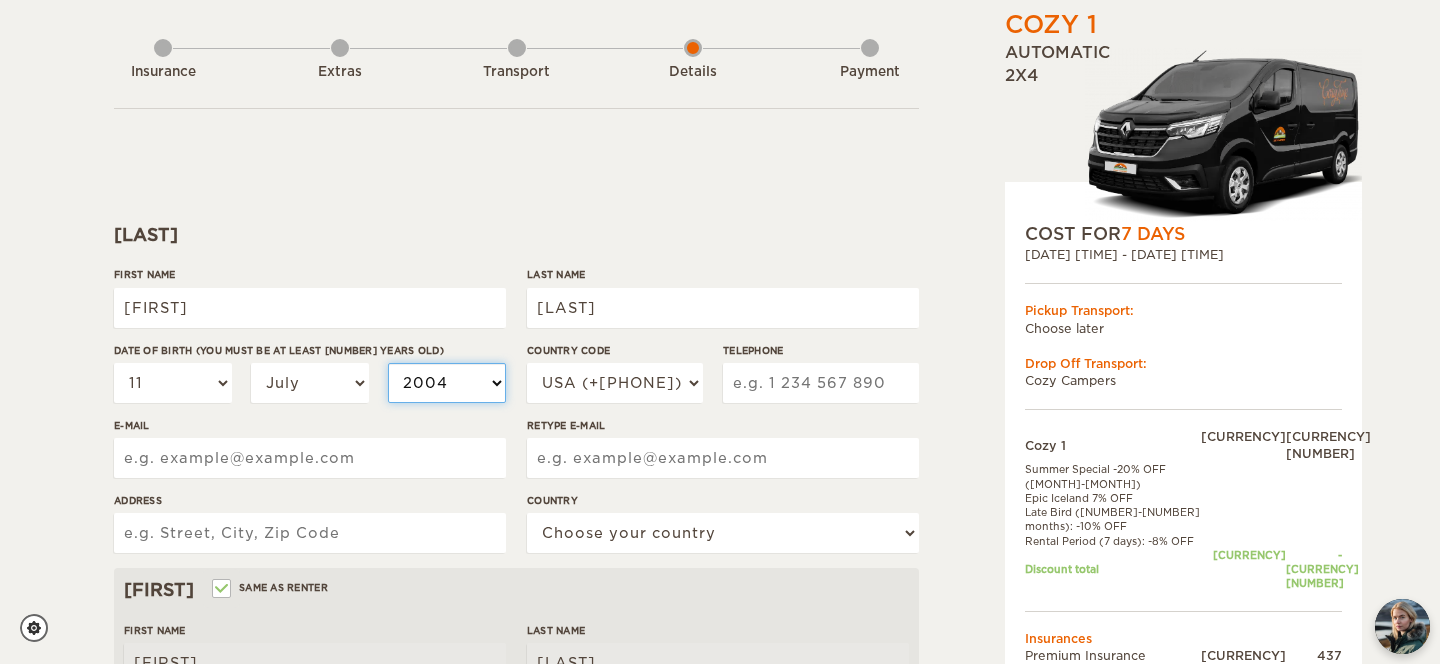 click on "2004 2003 2002 2001 2000 1999 1998 1997 1996 1995 1994 1993 1992 1991 1990 1989 1988 1987 1986 1985 1984 1983 1982 1981 1980 1979 1978 1977 1976 1975 1974 1973 1972 1971 1970 1969 1968 1967 1966 1965 1964 1963 1962 1961 1960 1959 1958 1957 1956 1955 1954 1953 1952 1951 1950 1949 1948 1947 1946 1945 1944 1943 1942 1941 1940 1939 1938 1937 1936 1935 1934 1933 1932 1931 1930 1929 1928 1927 1926 1925 1924 1923 1922 1921 1920 1919 1918 1917 1916 1915 1914 1913 1912 1911 1910 1909 1908 1907 1906 1905 1904 1903 1902 1901 1900 1899 1898 1897 1896 1895 1894 1893 1892 1891 1890 1889 1888 1887 1886 1885 1884 1883 1882 1881 1880 1879 1878 1877 1876 1875" at bounding box center [447, 383] 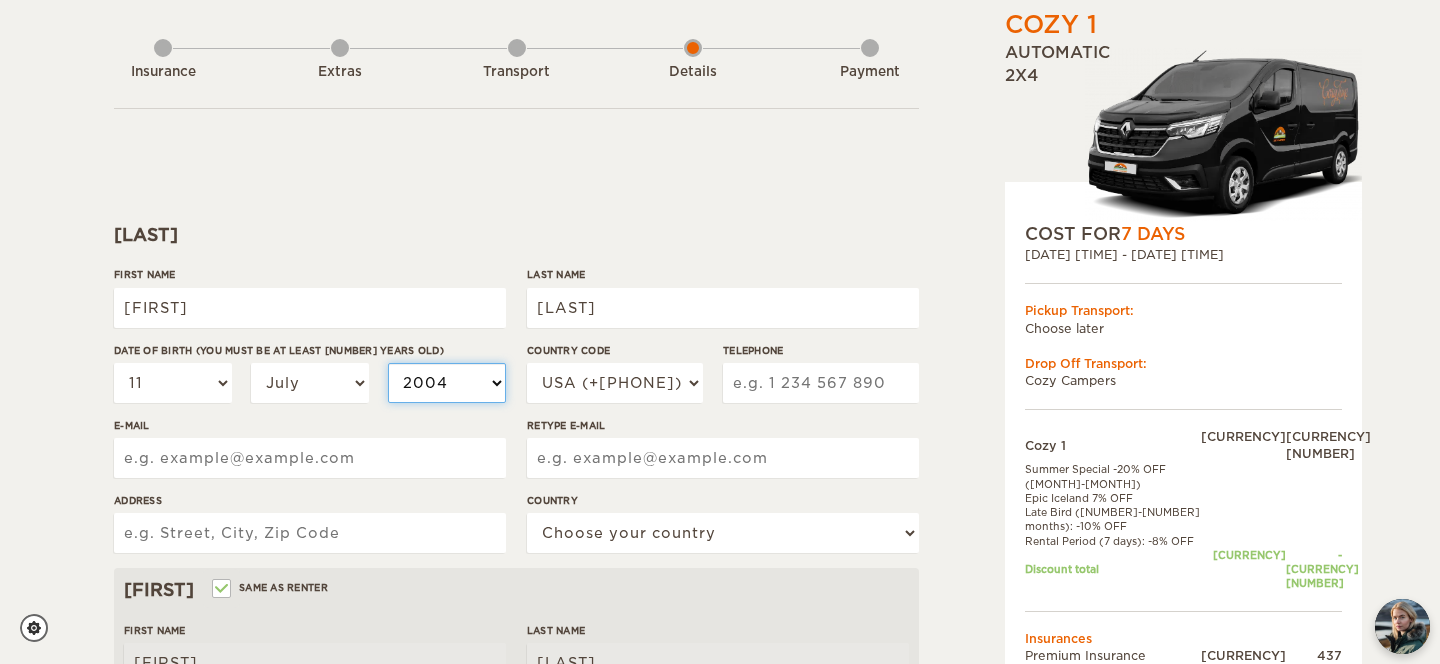 select on "[YEAR]" 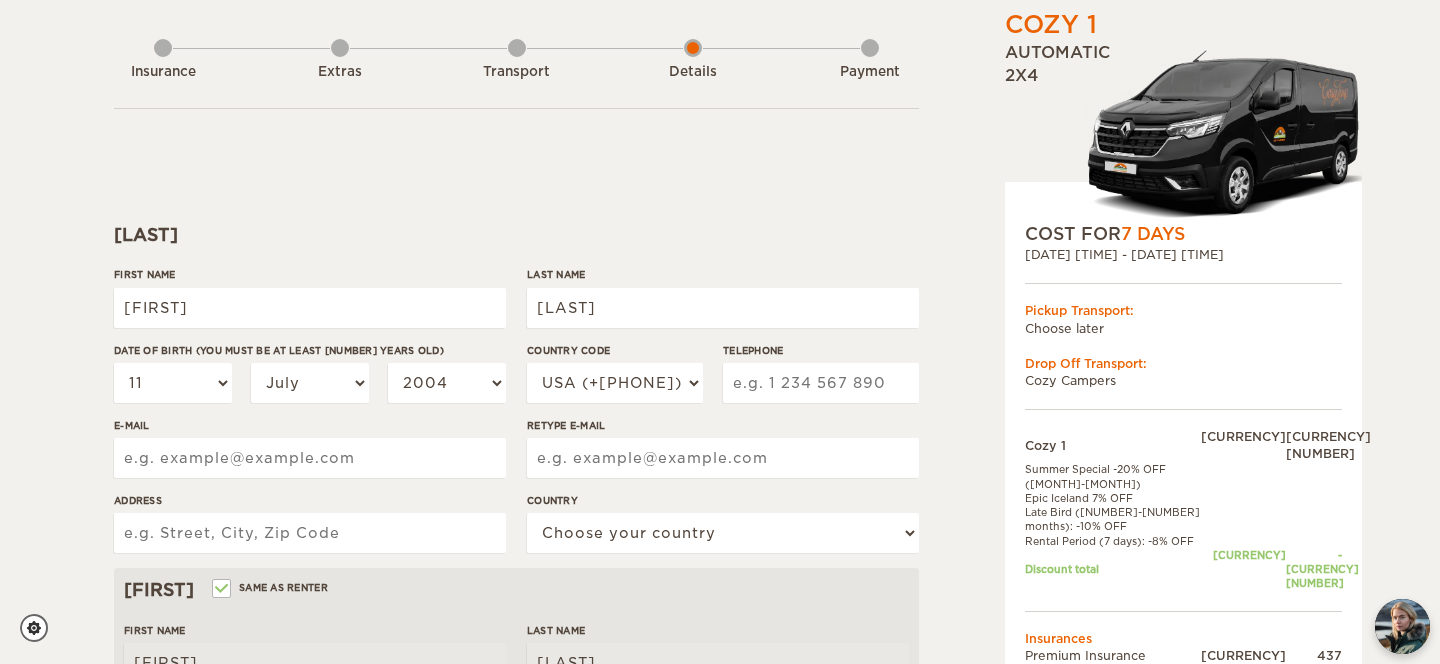 click on "Telephone" at bounding box center [821, 383] 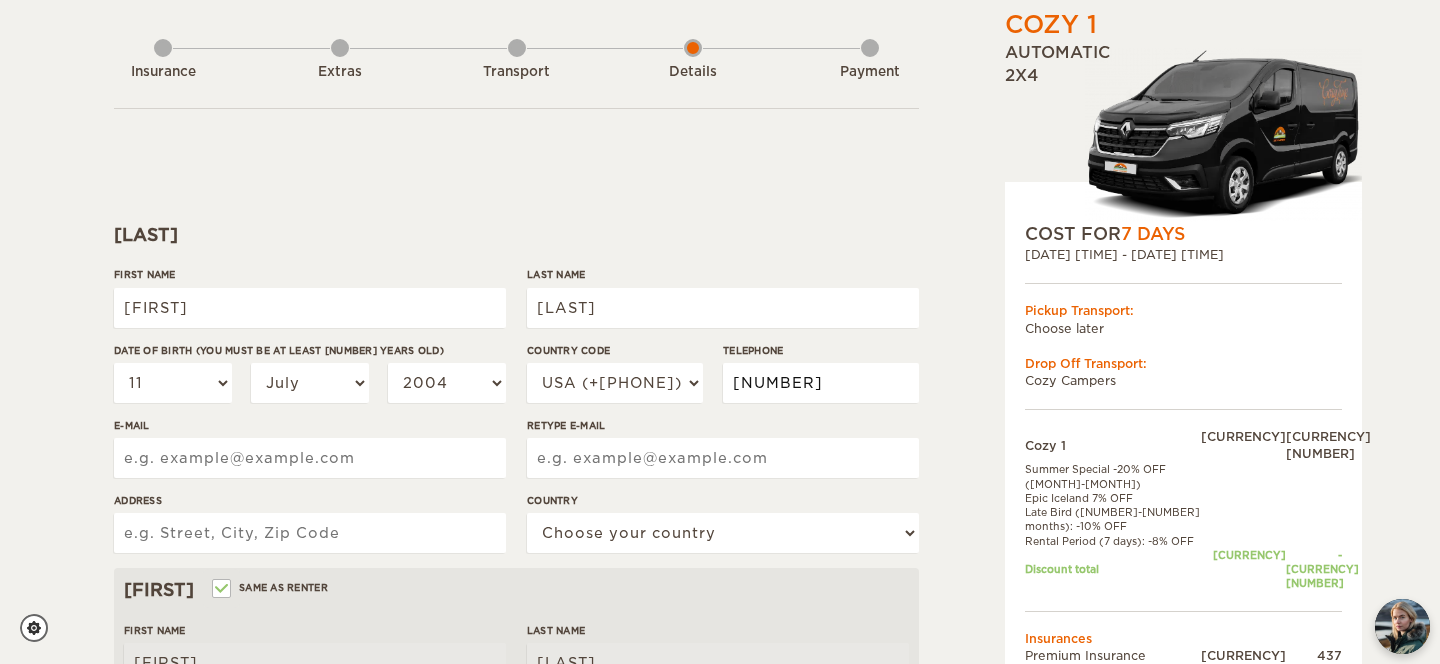 type on "[NUMBER]" 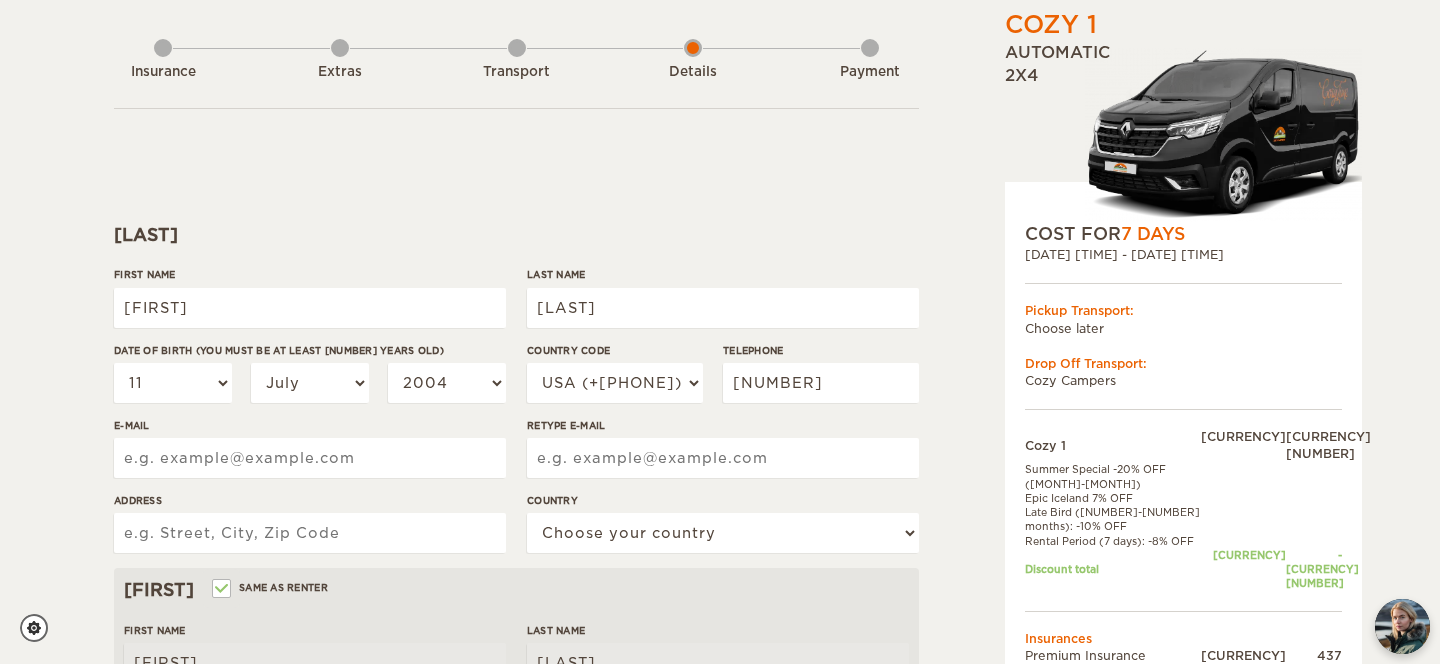 click on "E-mail" at bounding box center (310, 458) 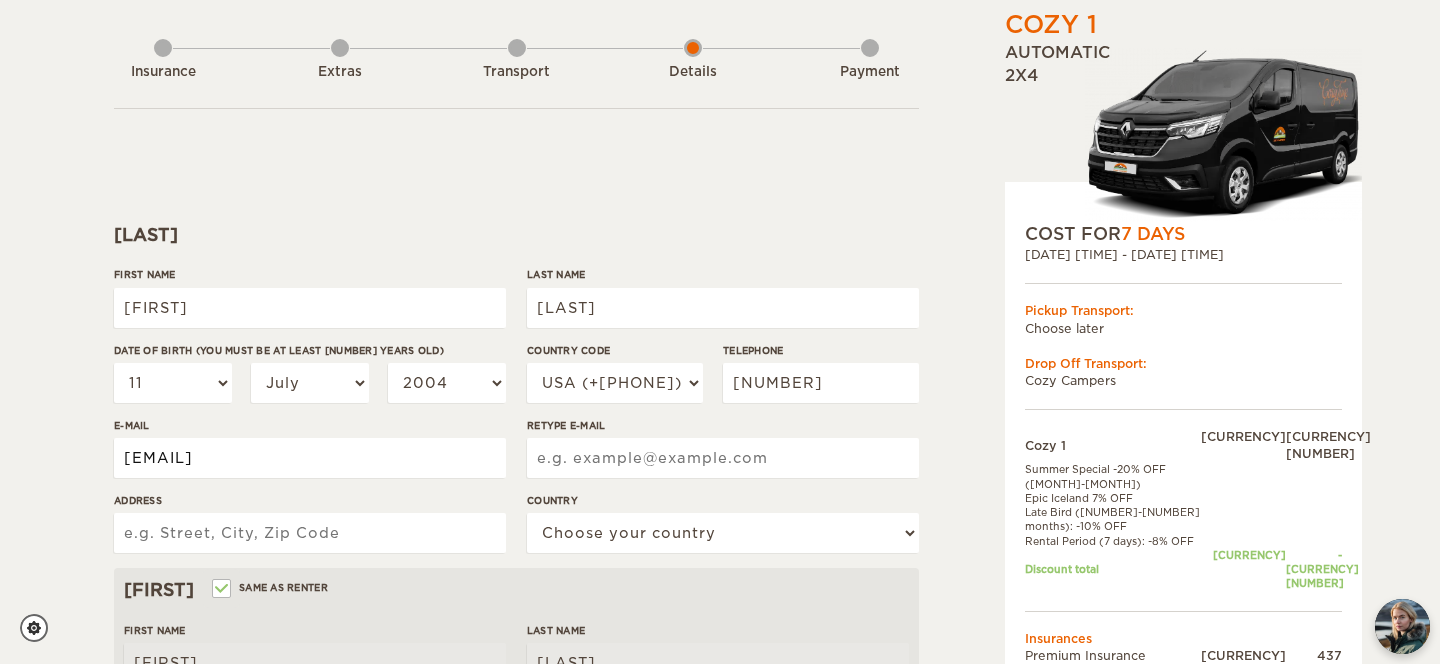 type on "[EMAIL]" 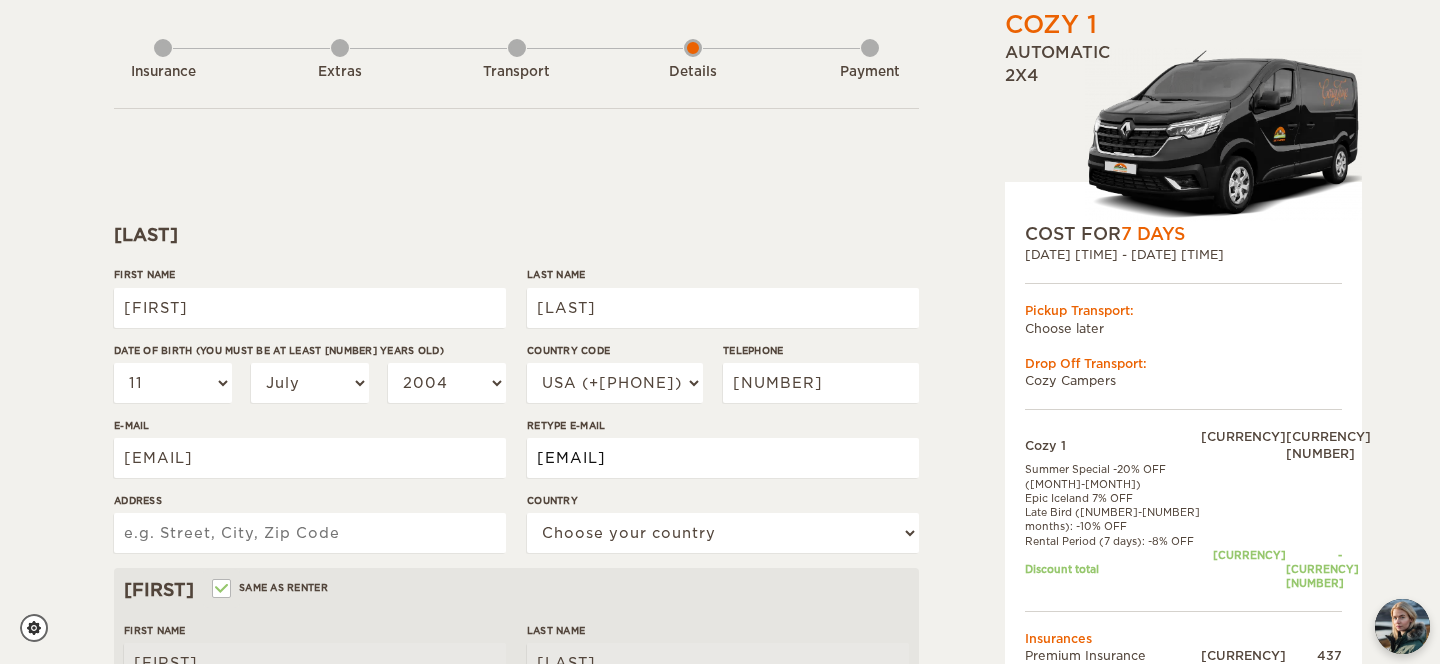 type on "[EMAIL]" 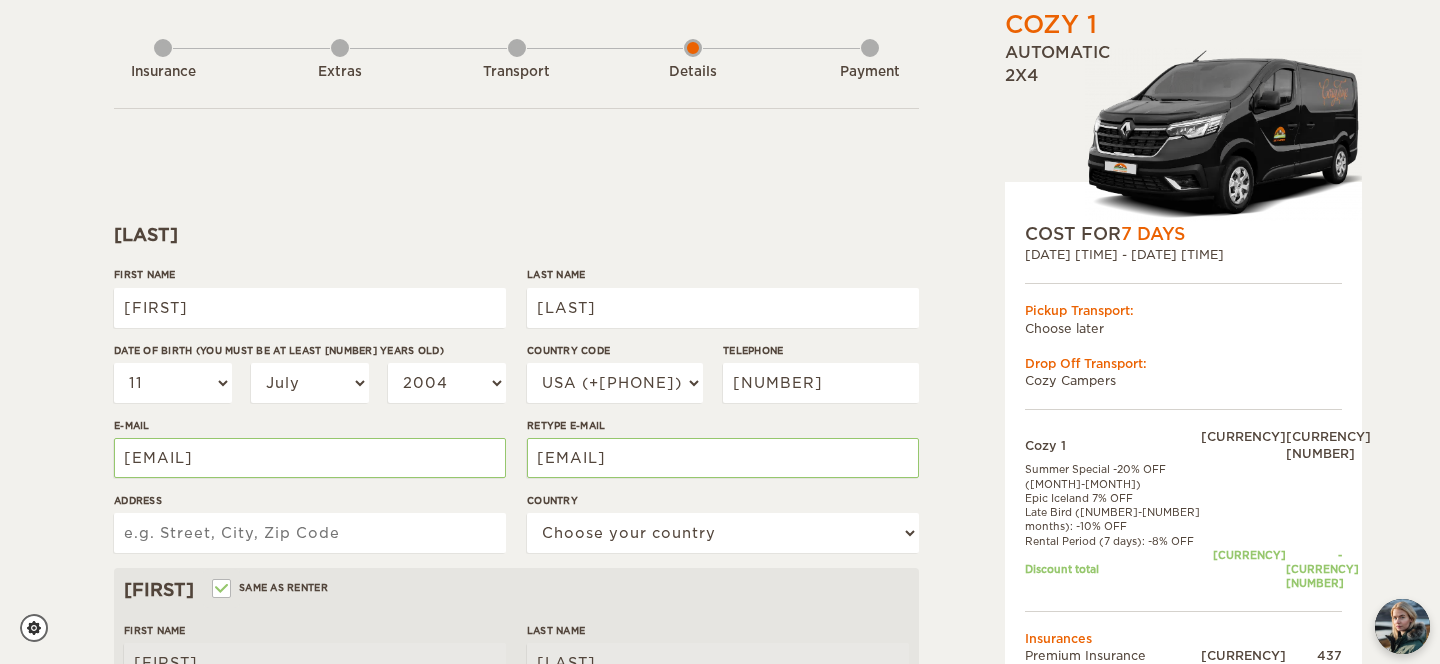 click on "Address" at bounding box center (310, 533) 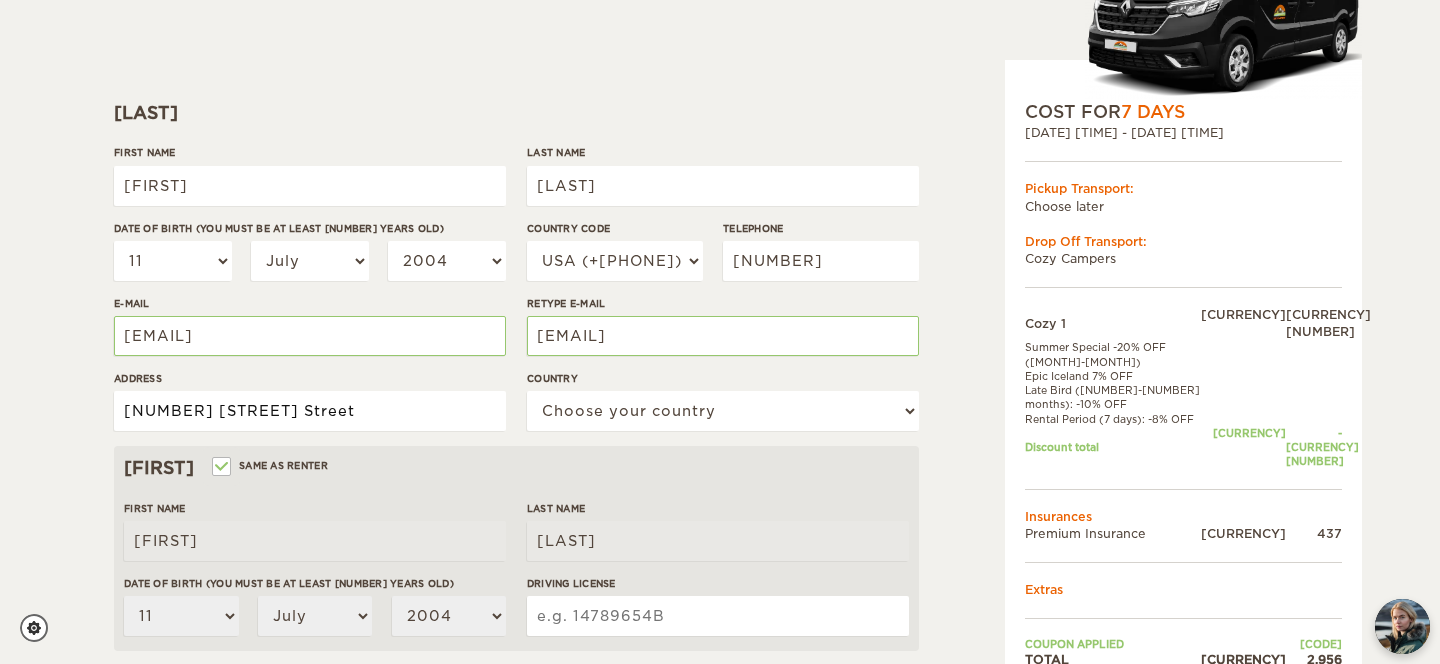scroll, scrollTop: 238, scrollLeft: 0, axis: vertical 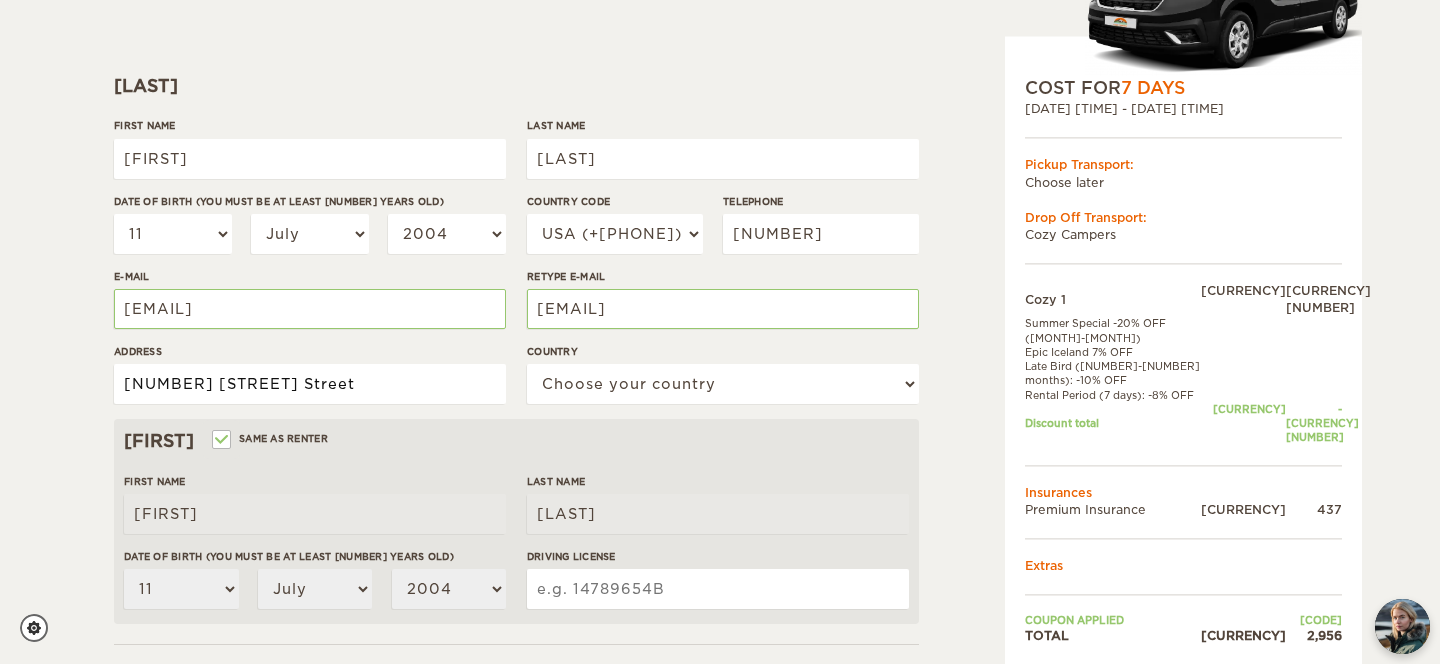 type on "[NUMBER] [STREET] Street" 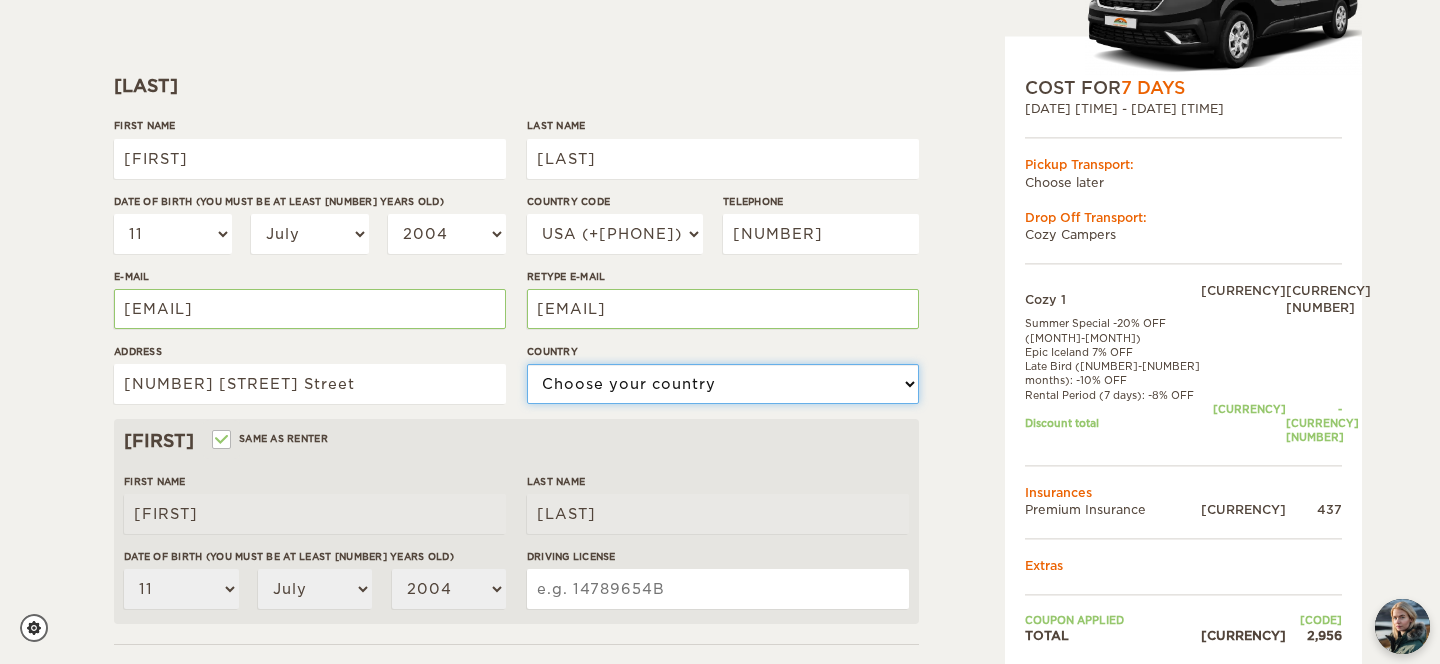 click on "Choose your country
[COUNTRY]
[COUNTRY]
[COUNTRY]
Afghanistan Albania Algeria American Samoa Andorra Angola Anguilla Antarctica Antigua and Barbuda Argentina Armenia Aruba Australia Austria Azerbaijan Bahamas Bahrain Bangladesh Barbados Belarus Belgium Belize Benin Bermuda Bhutan Bolivia Bosnia and Herzegovina Botswana Brazil British Virgin Islands Brunei Bulgaria Burkina Faso Burma (Myanmar) Burundi Cambodia Cameroon Canada Cape Verde Cayman Islands Central African Republic Chad Chile China Christmas Island Cocos (Keeling) Islands Colombia Comoros Cook Islands Costa Rica Croatia Cuba Cyprus Czech Republic Democratic Republic of the Congo Denmark Djibouti Dominica Dominican Republic Ecuador Egypt El Salvador Equatorial Guinea Eritrea Estonia Ethiopia Falkland Islands Faroe Islands Fiji Finland France French Polynesia Gabon Gambia Gaza Strip Georgia Germany Ghana Gibraltar Greece Greenland Grenada Guam Guatemala Guinea Guinea-Bissau Guyana Haiti Holy See (Vatican City)" at bounding box center [723, 384] 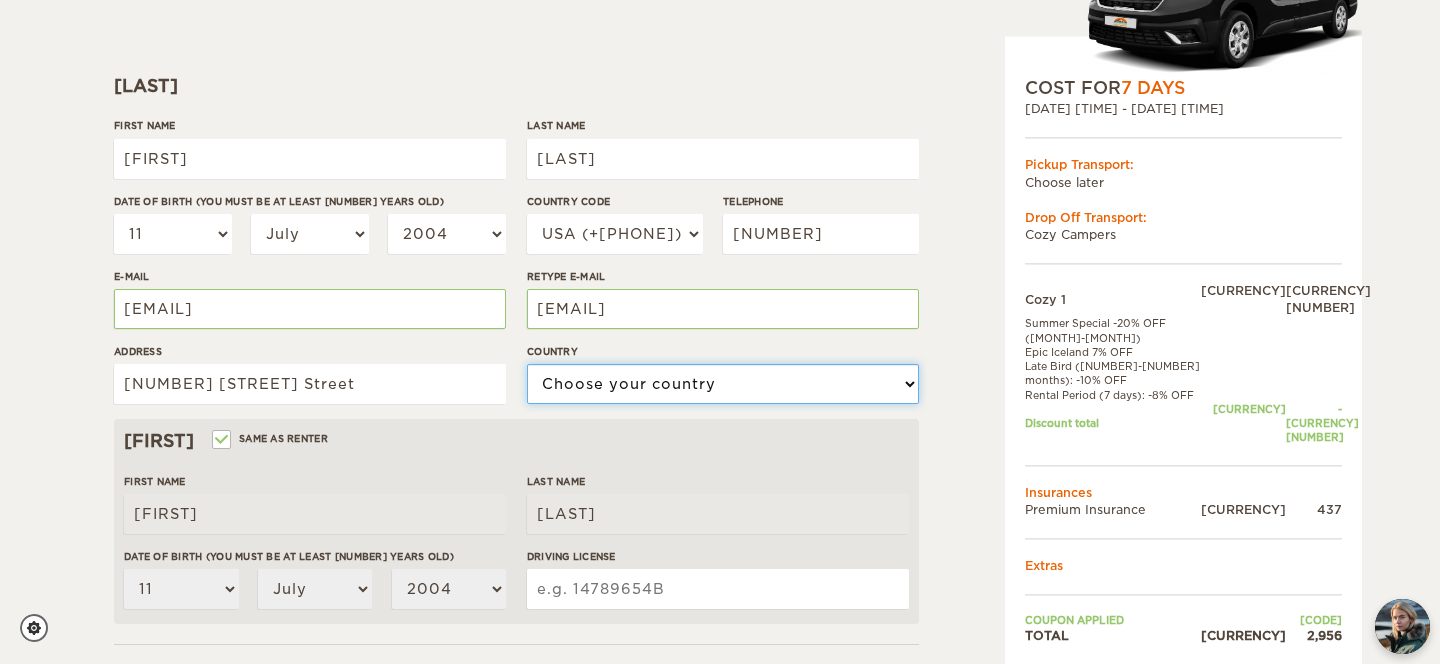 select on "38" 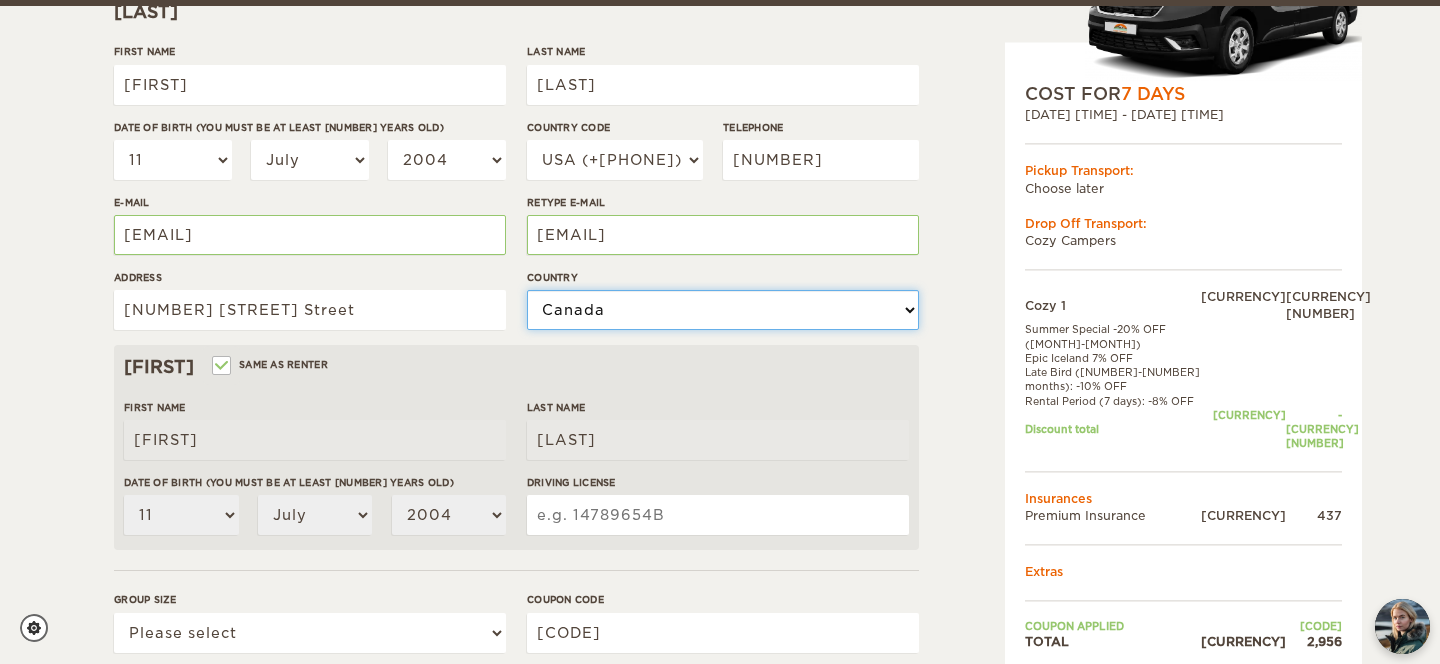 scroll, scrollTop: 325, scrollLeft: 0, axis: vertical 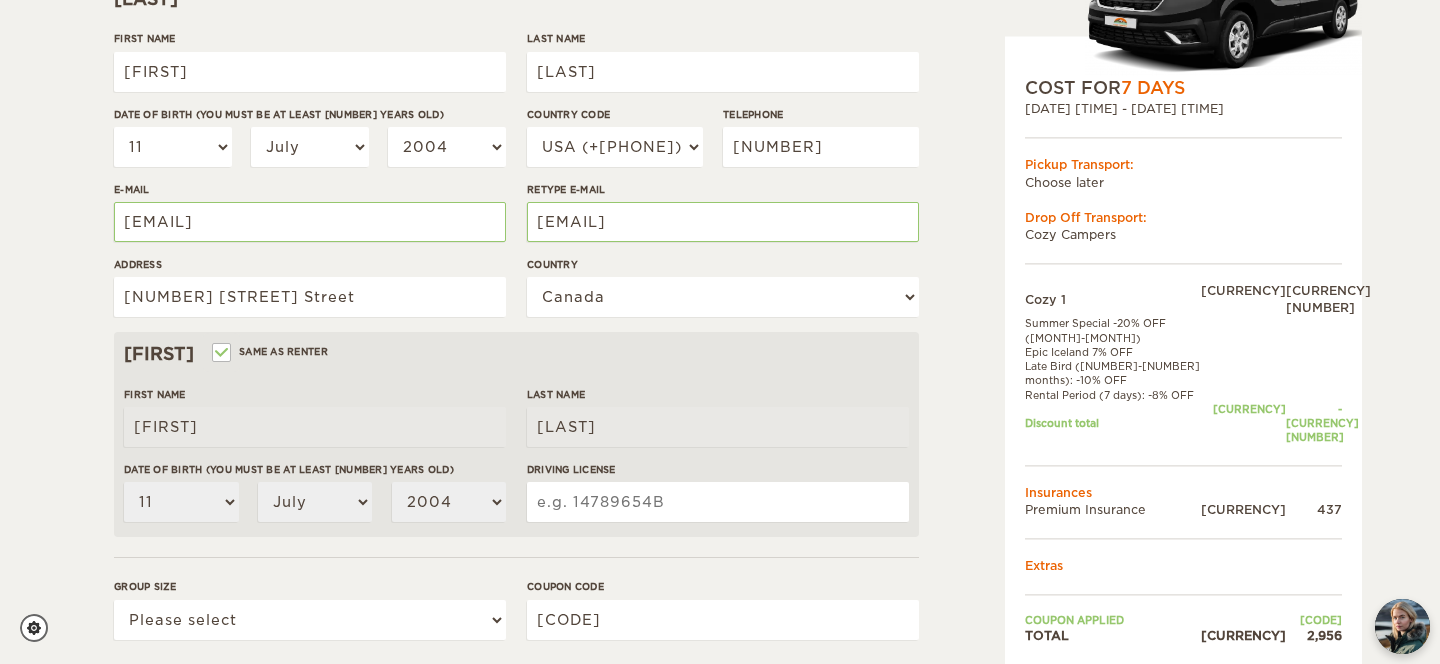 click on "Driving License" at bounding box center [718, 502] 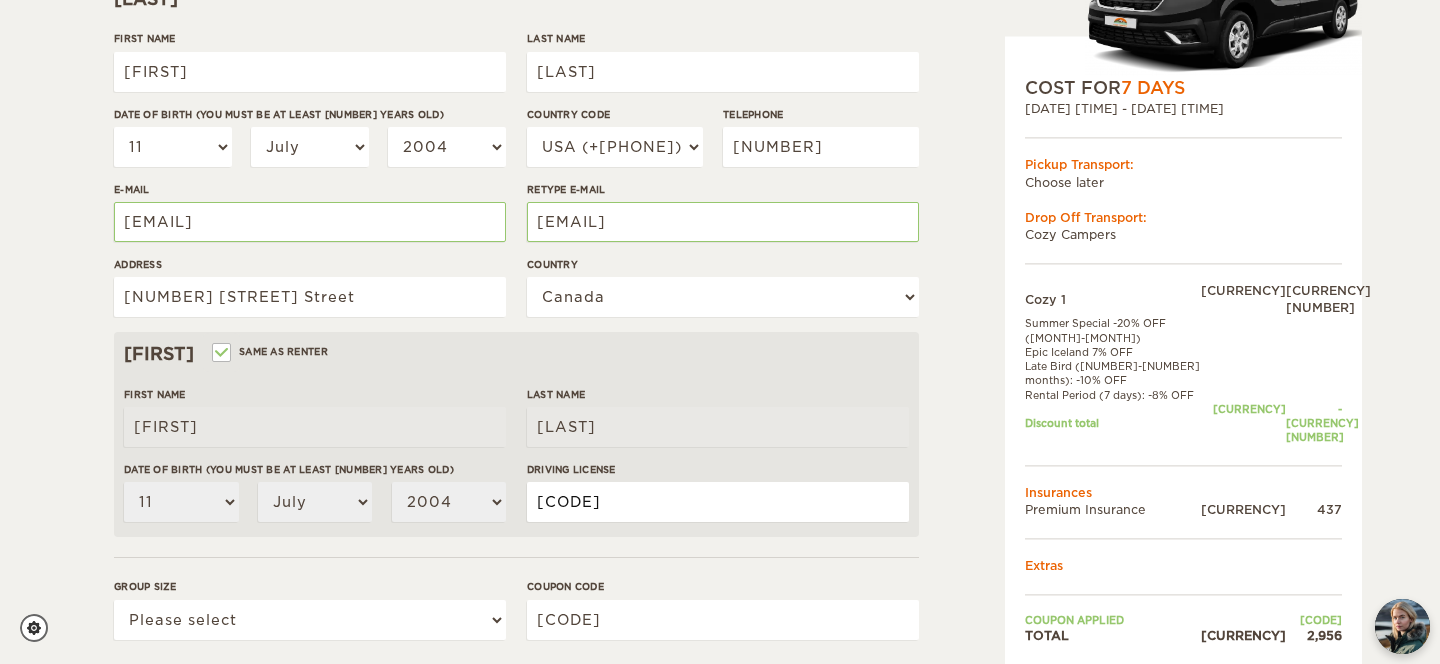 click on "[CODE]" at bounding box center [718, 502] 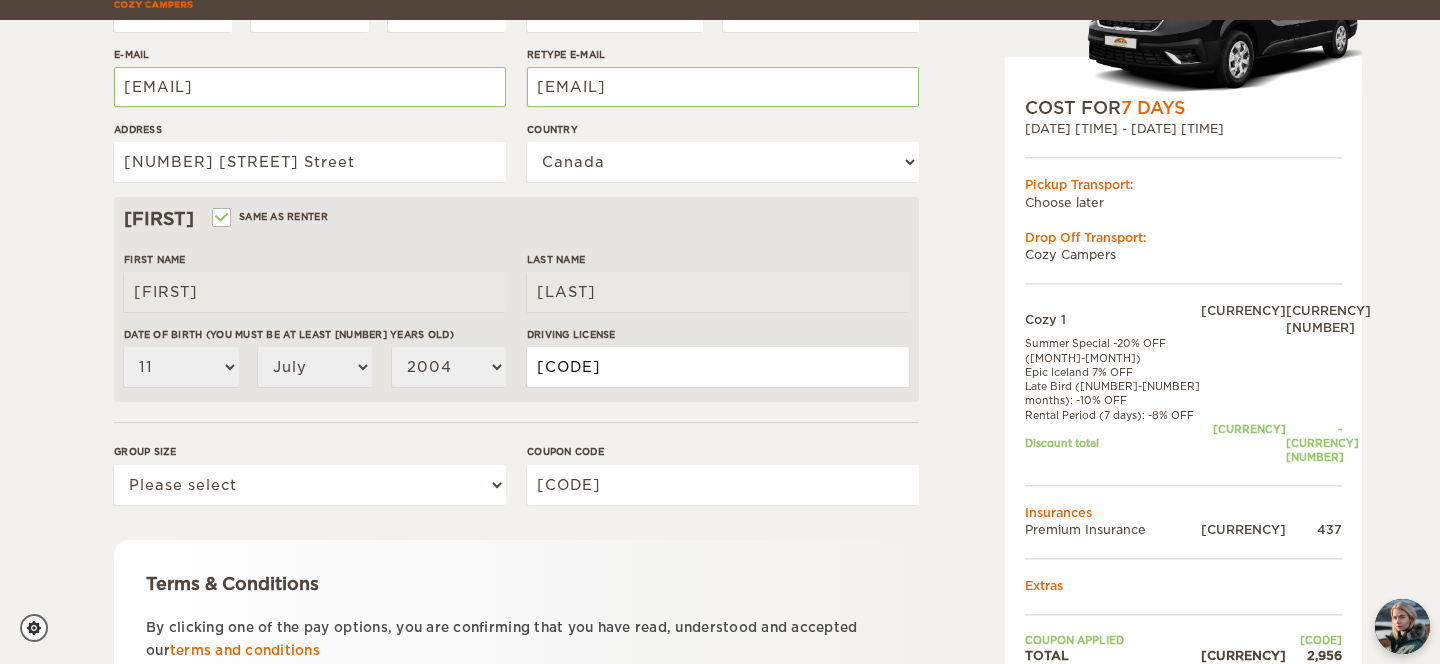 scroll, scrollTop: 480, scrollLeft: 0, axis: vertical 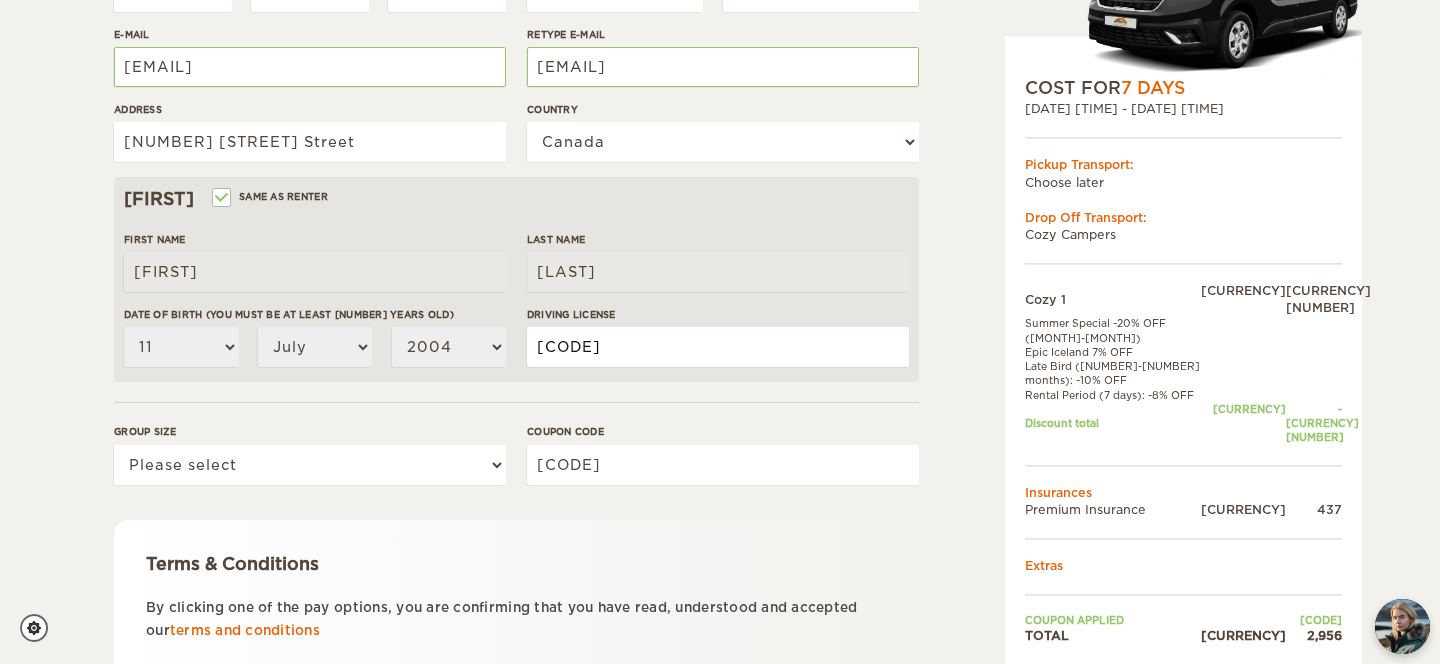 type on "[CODE]" 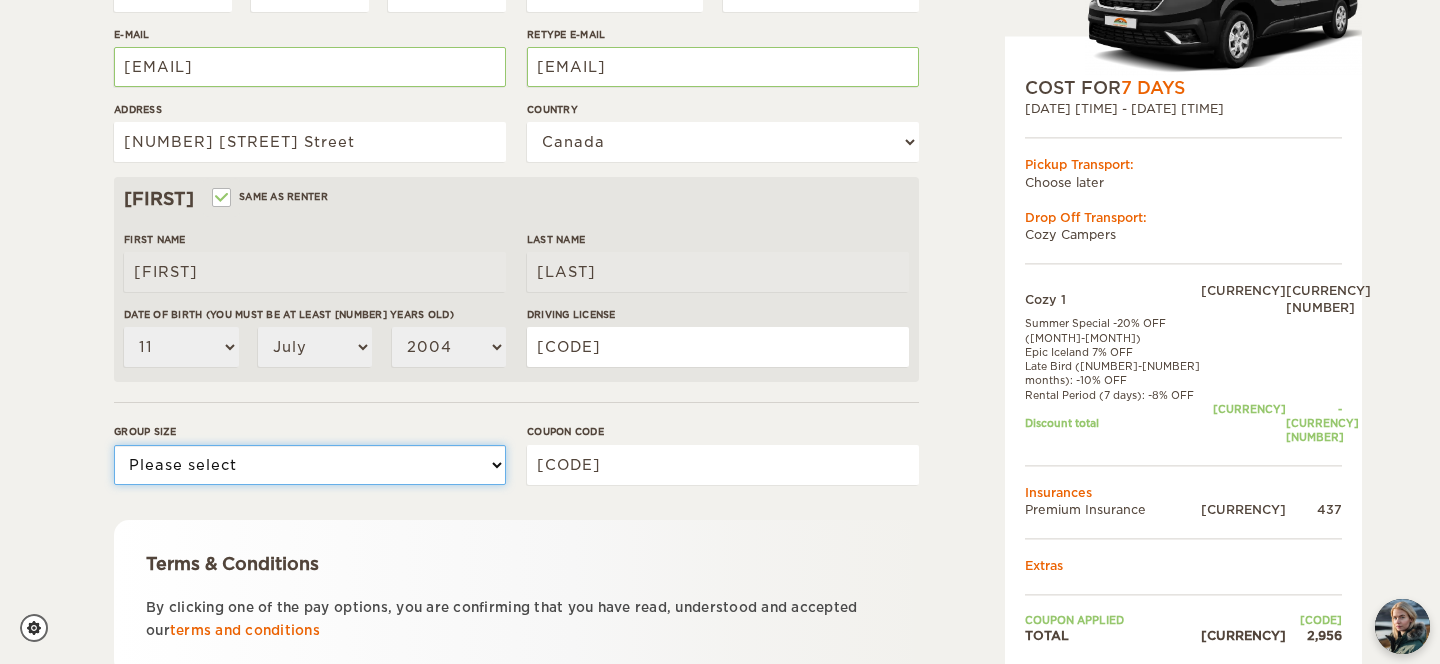 click on "Please select
[NUMBER] [COUNTRY]" at bounding box center [310, 465] 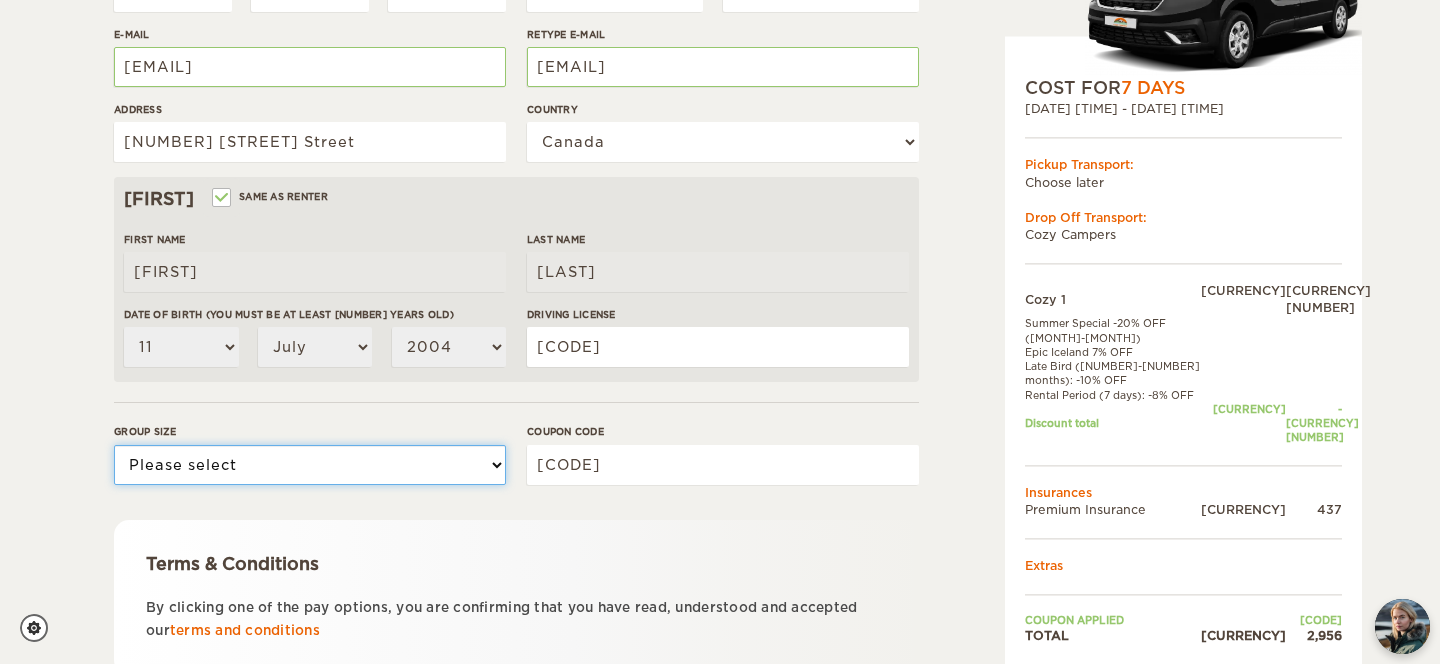 select on "1" 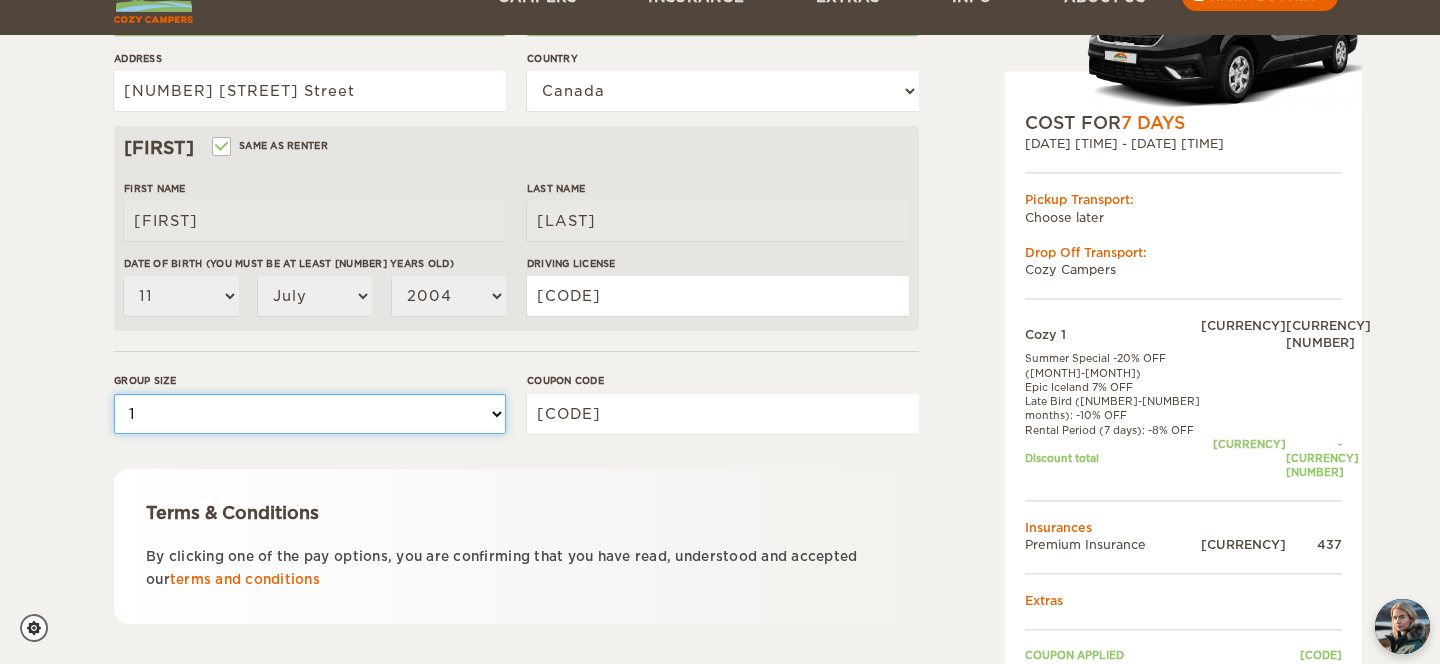 scroll, scrollTop: 600, scrollLeft: 0, axis: vertical 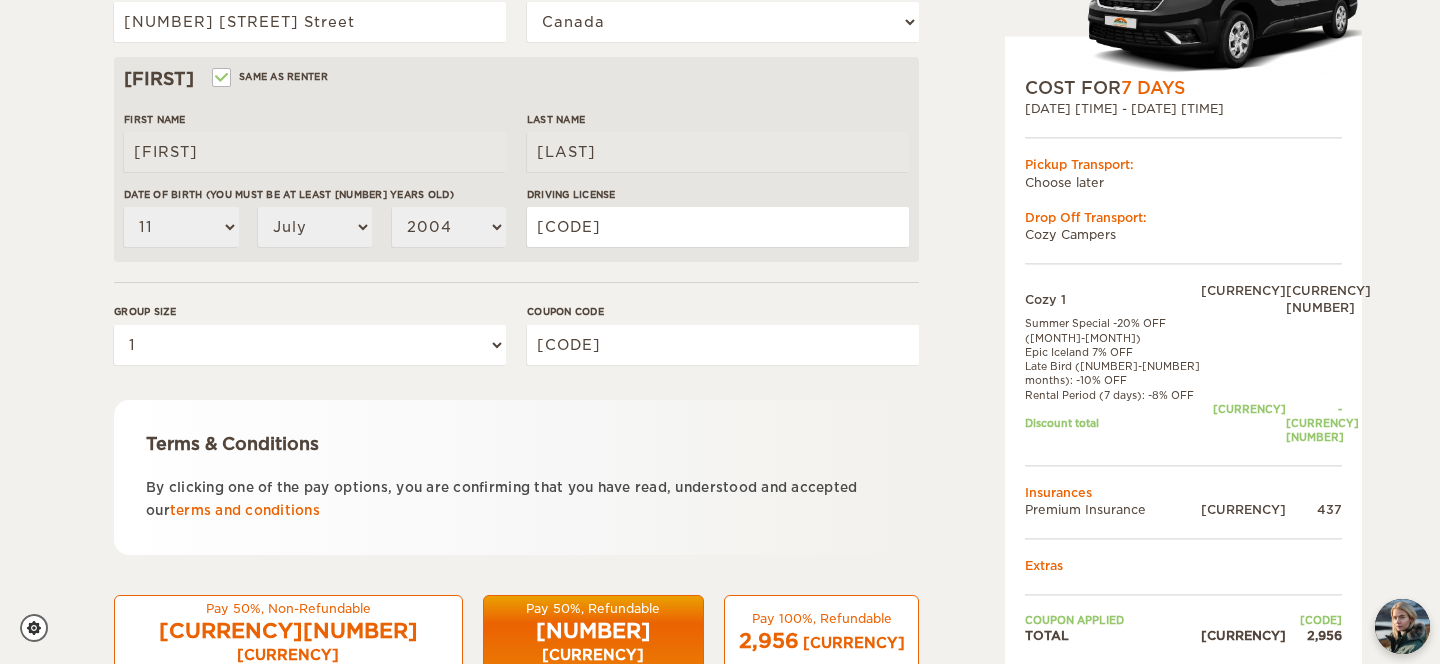 click on "[PRICE] [CURRENCY]" at bounding box center [593, 641] 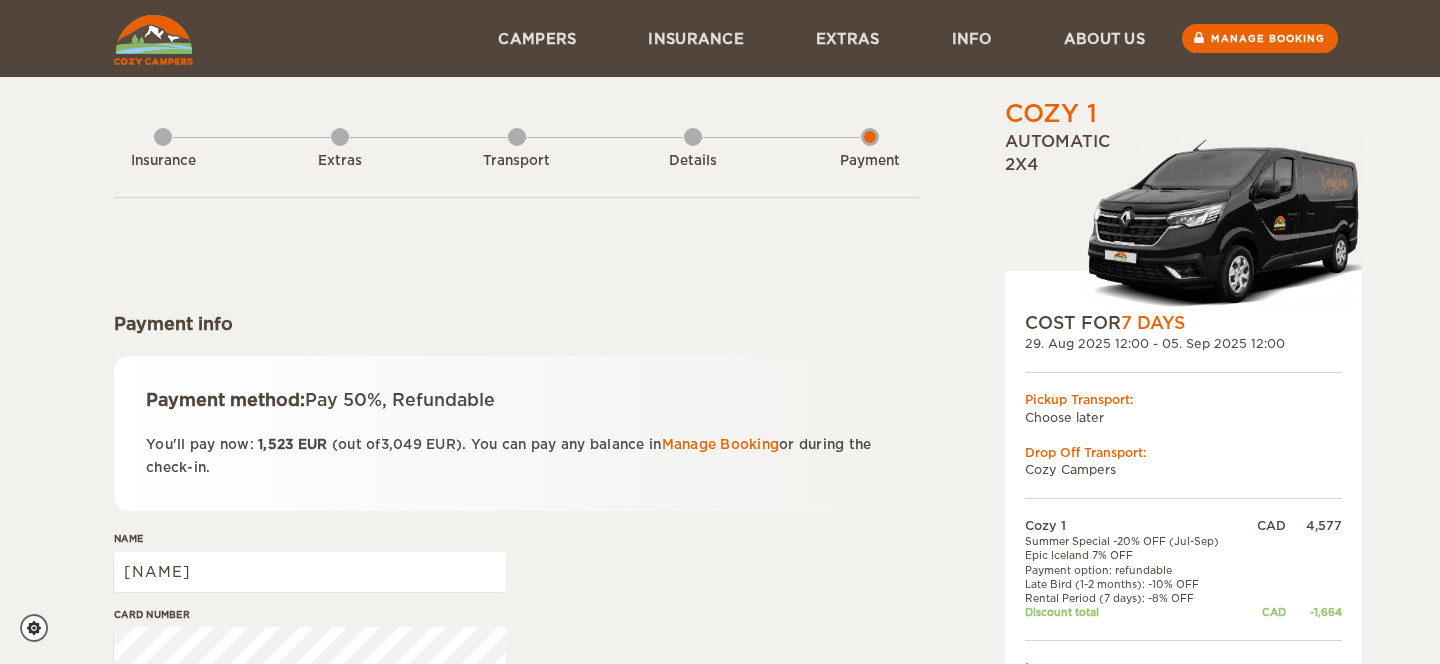 scroll, scrollTop: 0, scrollLeft: 0, axis: both 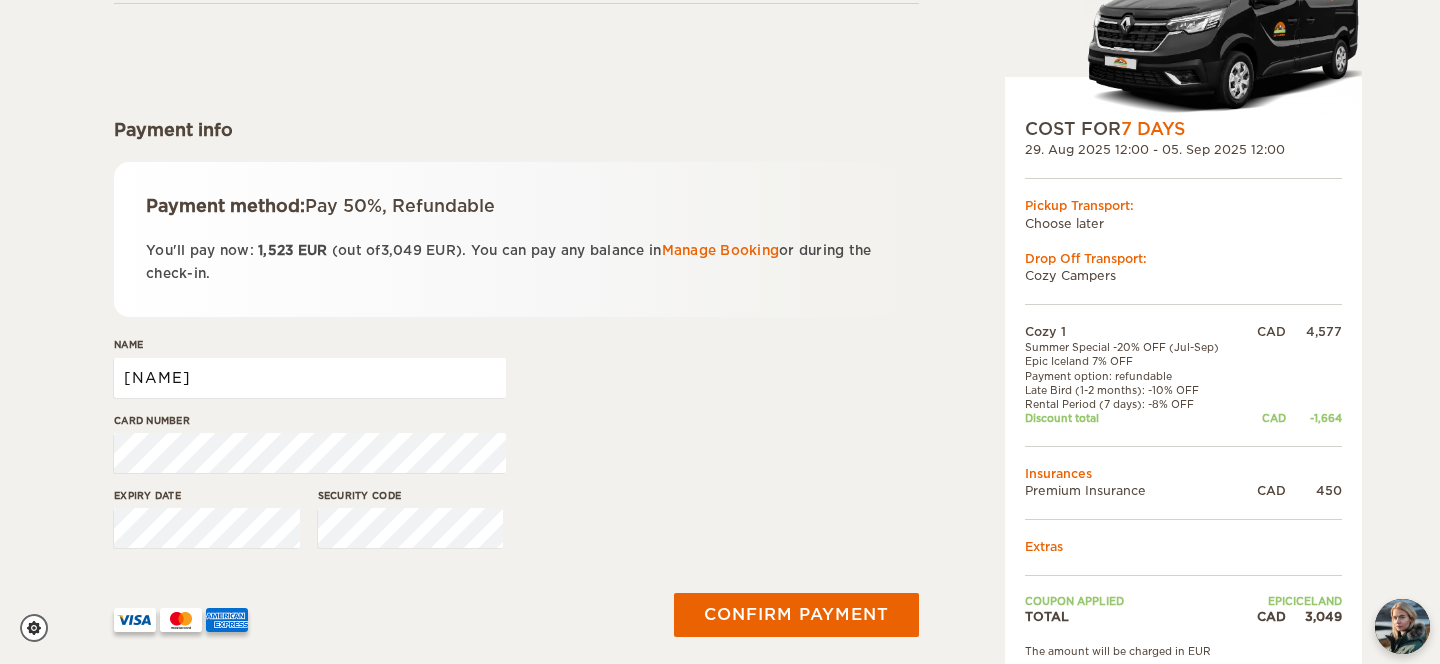 click on "[NAME]" at bounding box center (310, 378) 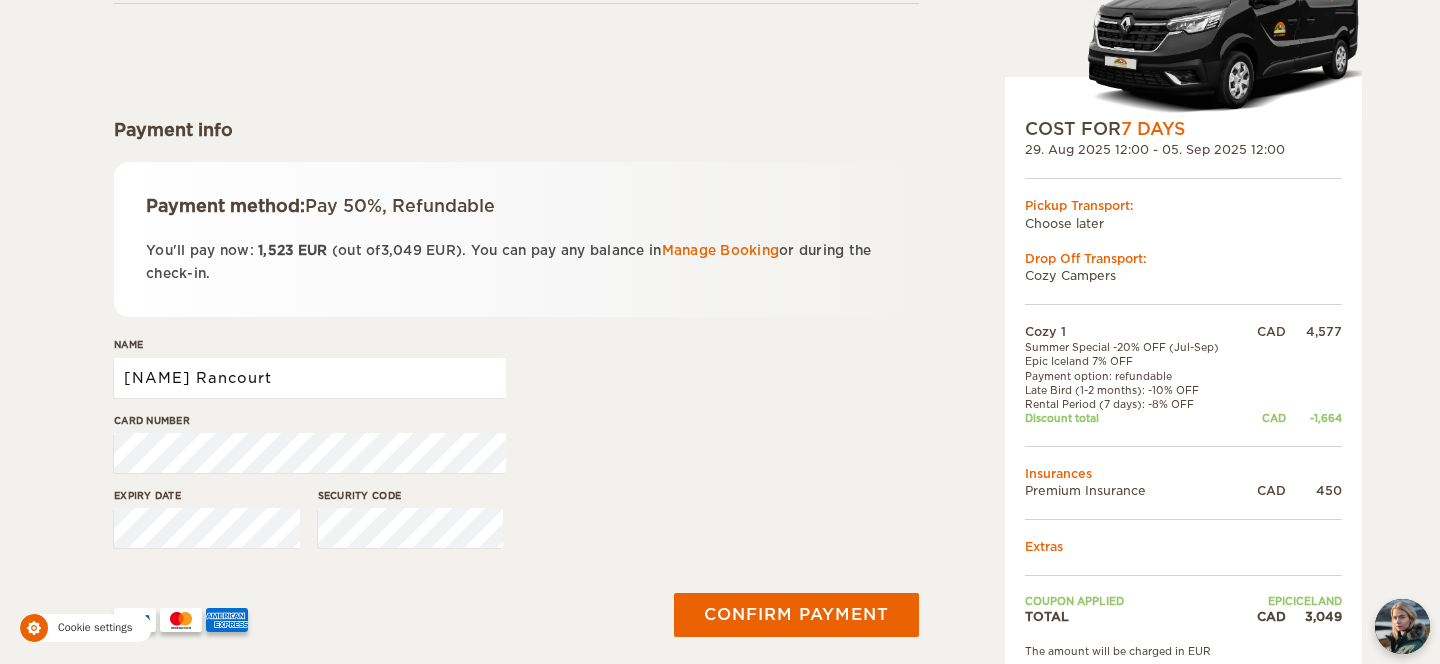 type on "[NAME] Rancourt" 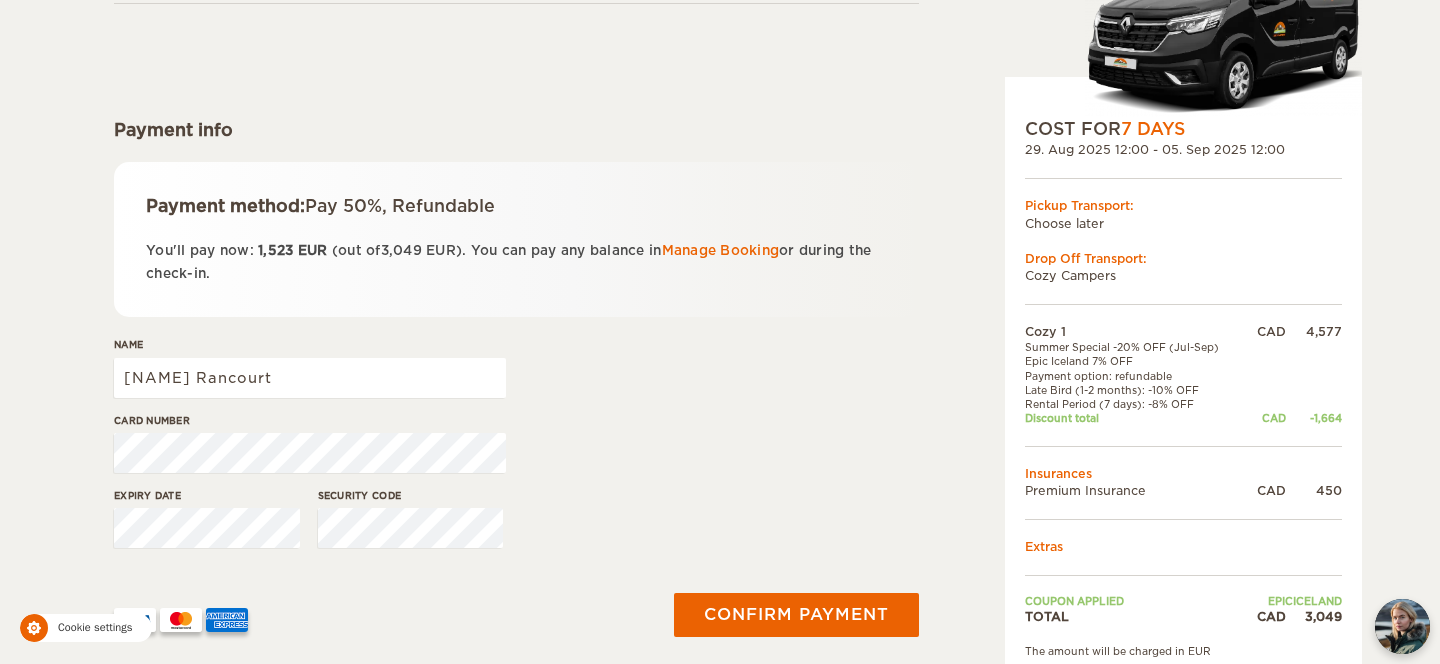 click at bounding box center (34, 628) 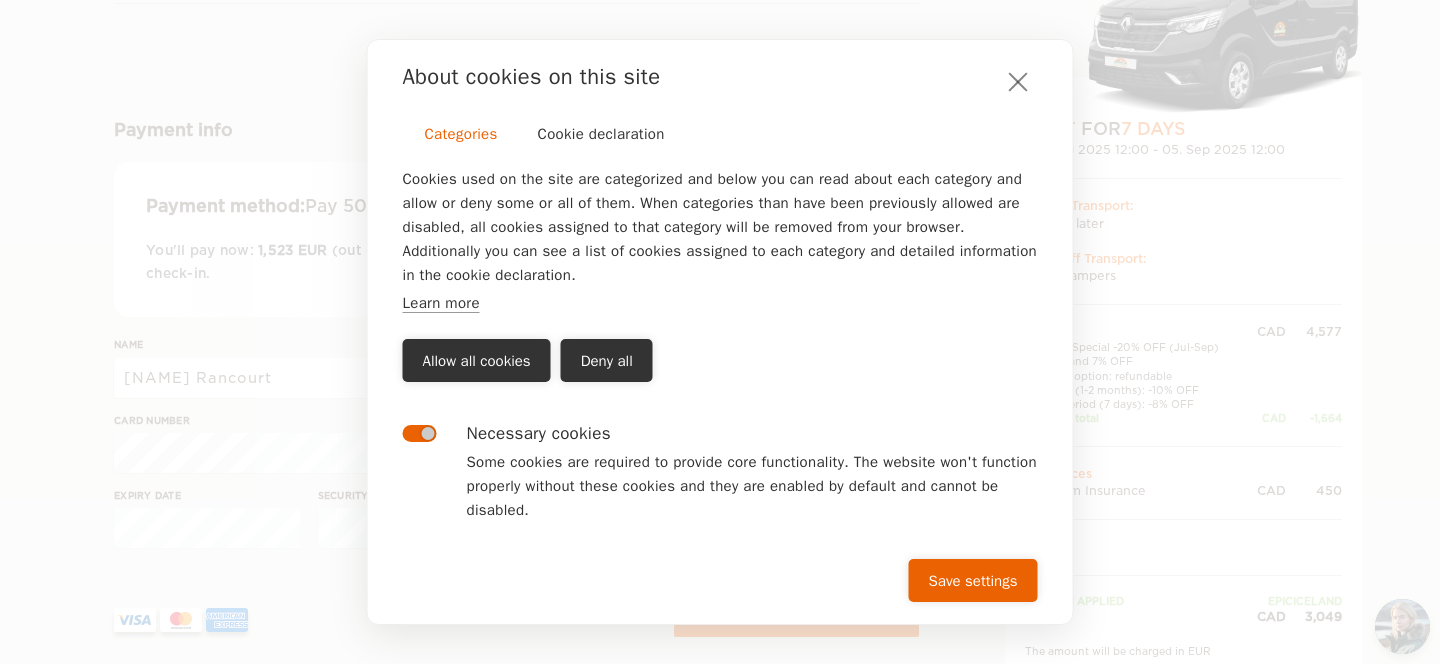 scroll, scrollTop: 1, scrollLeft: 0, axis: vertical 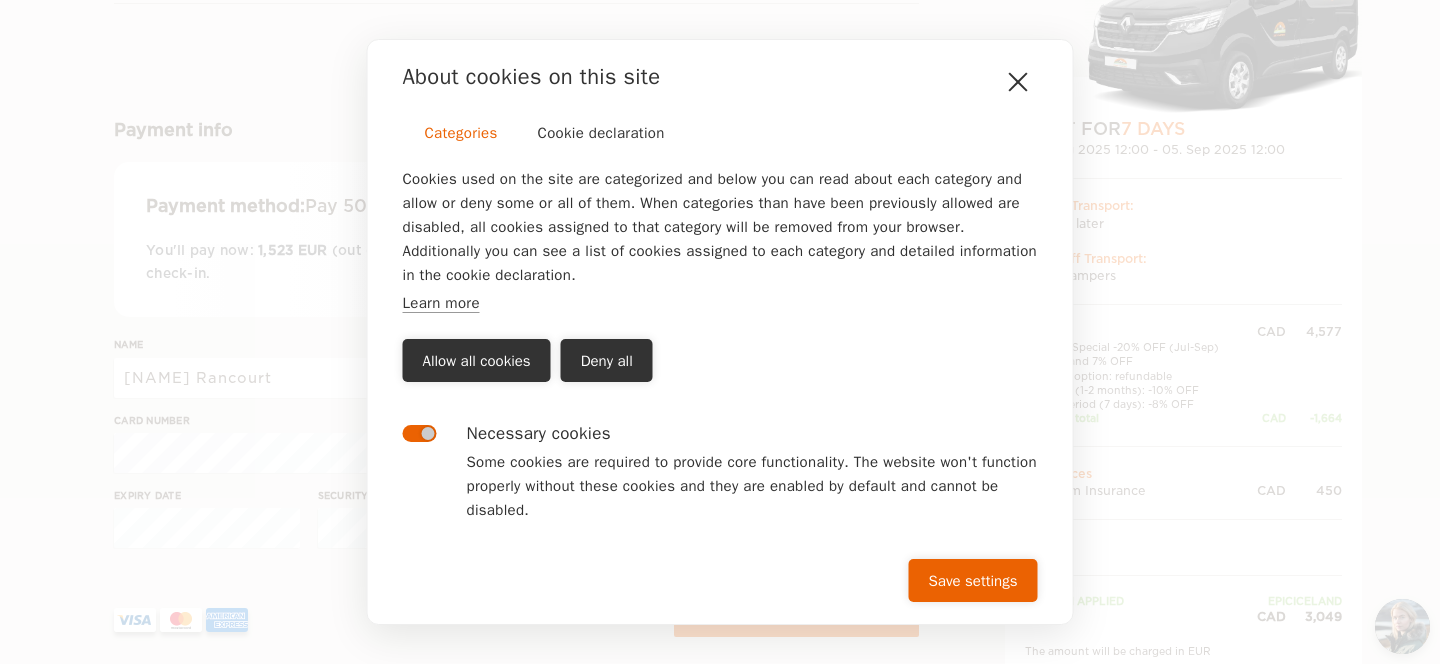 click at bounding box center [1018, 81] 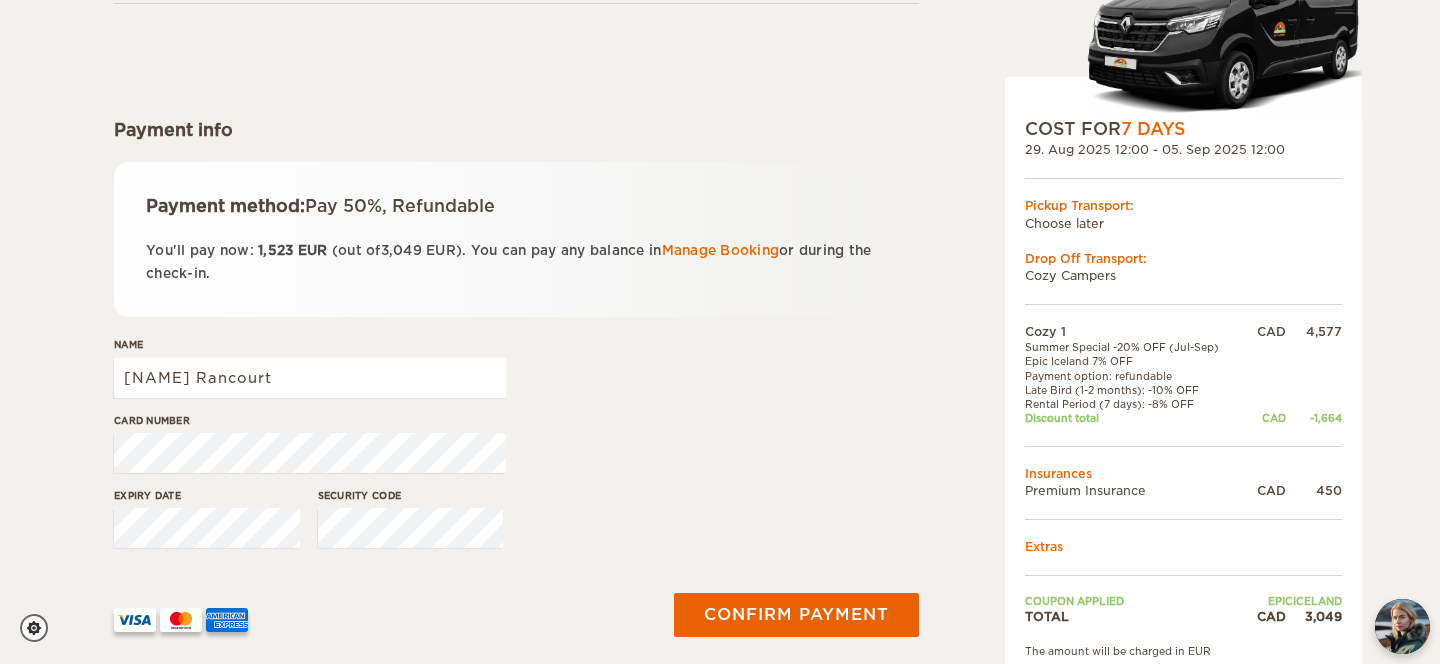 click on "Card number" at bounding box center (516, 450) 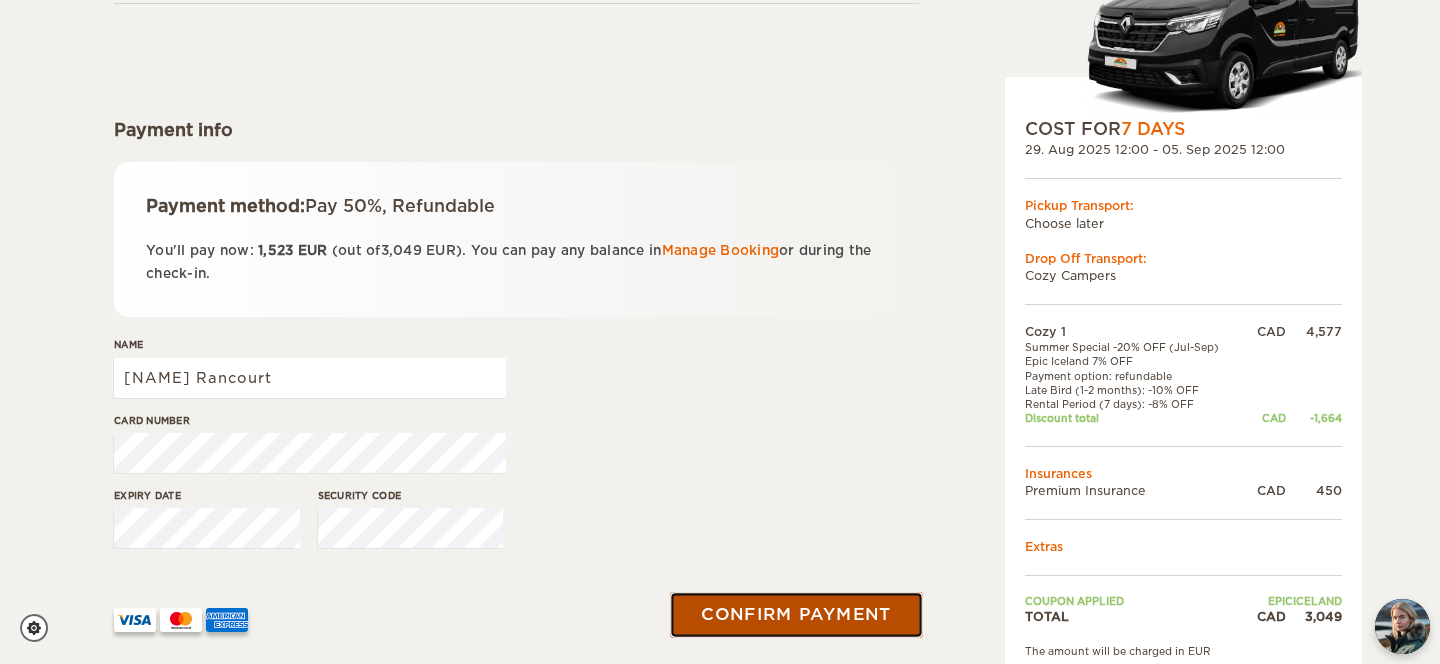 click on "Confirm payment" at bounding box center (796, 615) 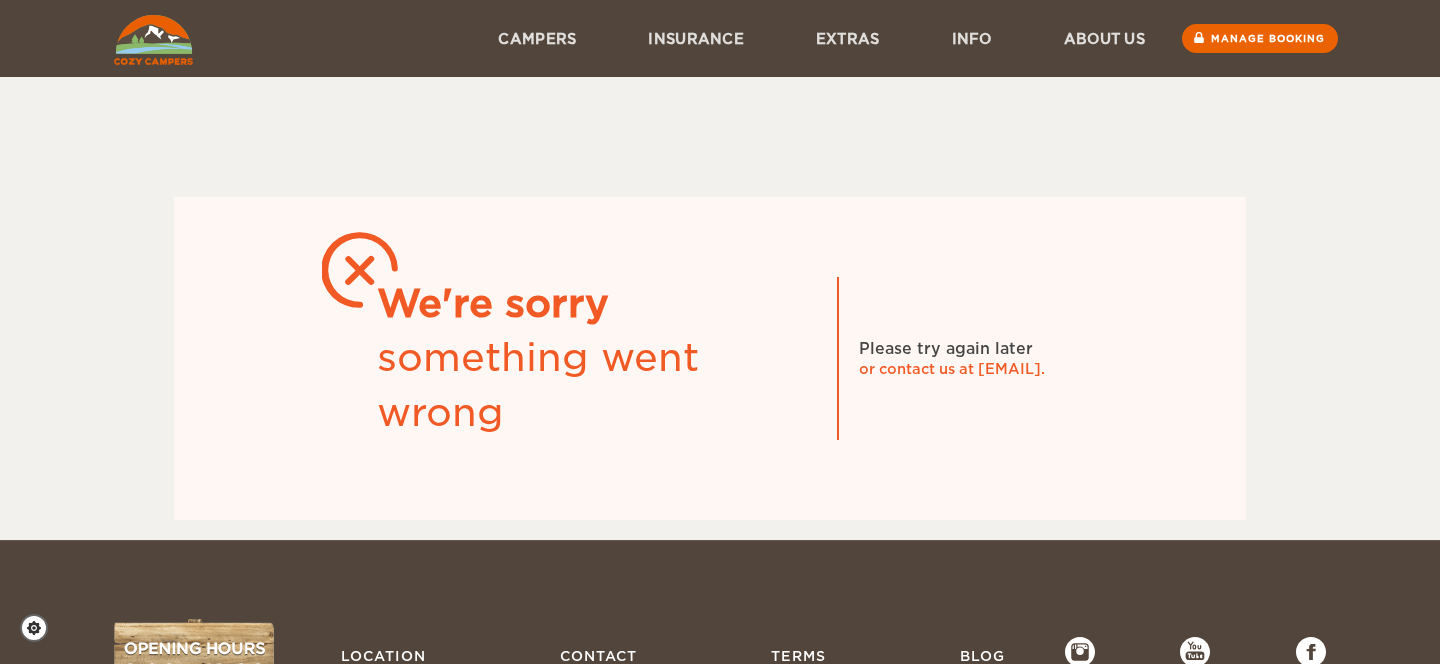 scroll, scrollTop: 0, scrollLeft: 0, axis: both 